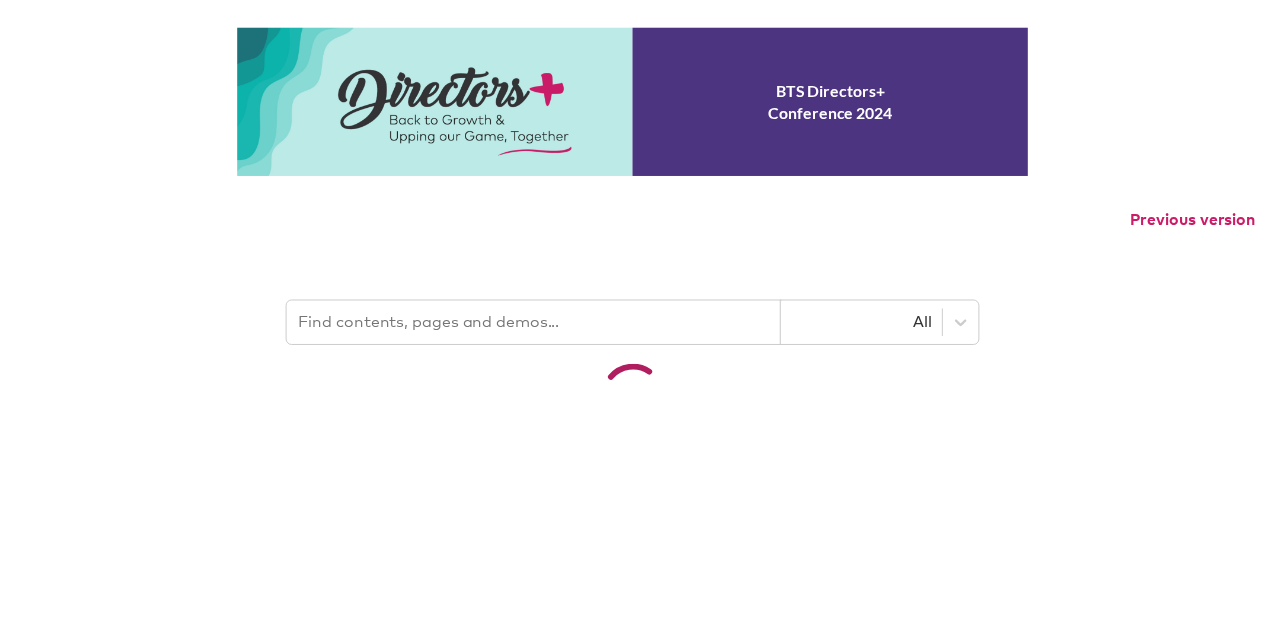 scroll, scrollTop: 0, scrollLeft: 0, axis: both 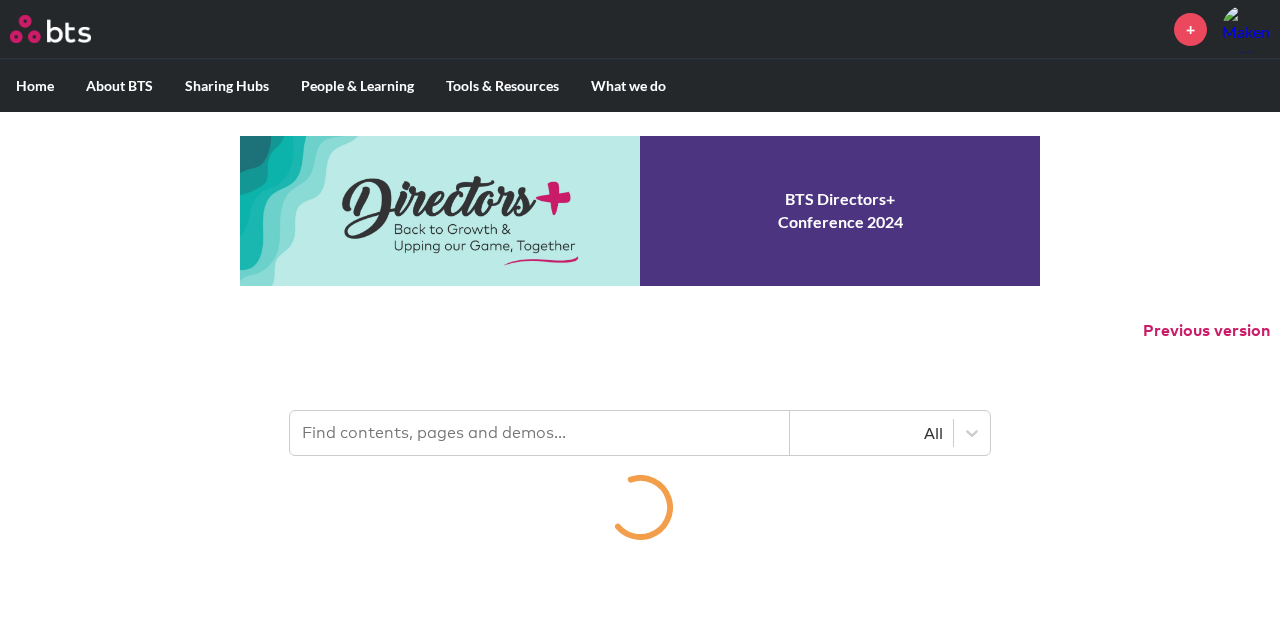 click on "Previous version" at bounding box center [640, 331] 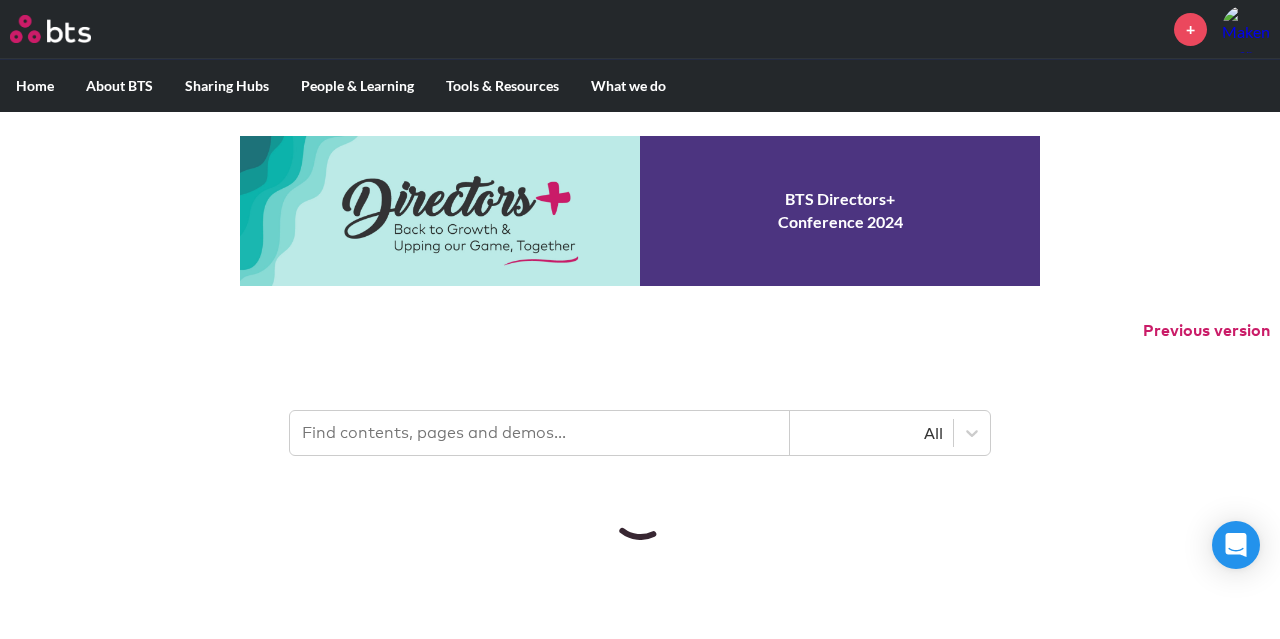 click at bounding box center [540, 433] 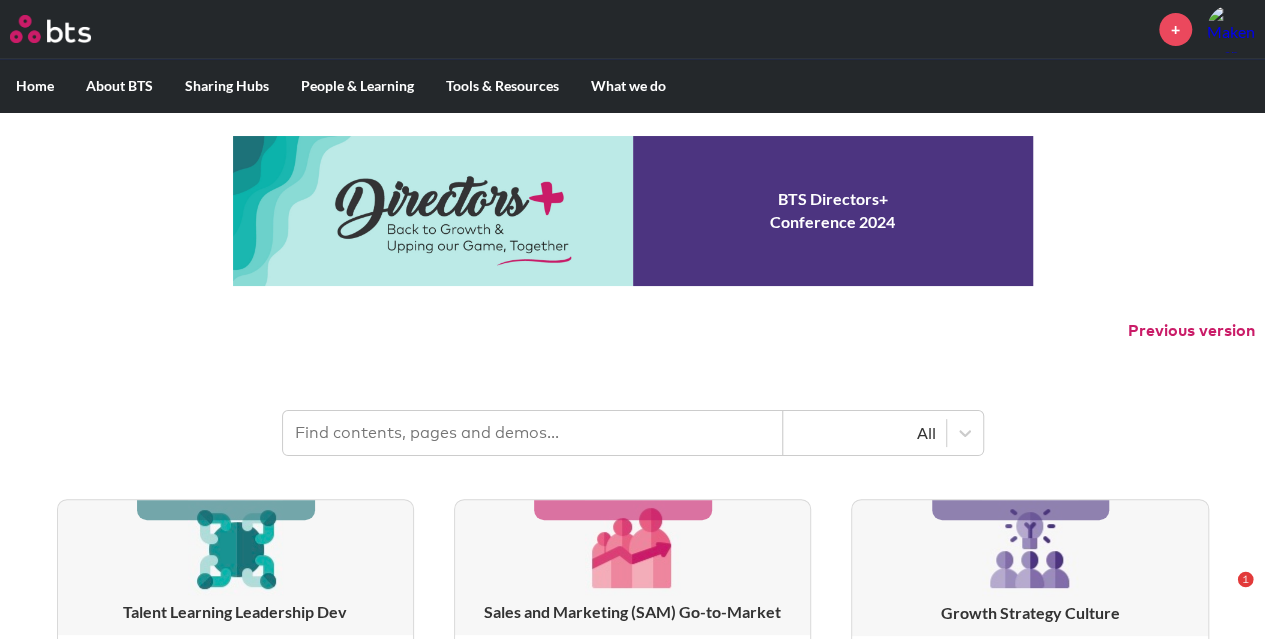 click at bounding box center [533, 433] 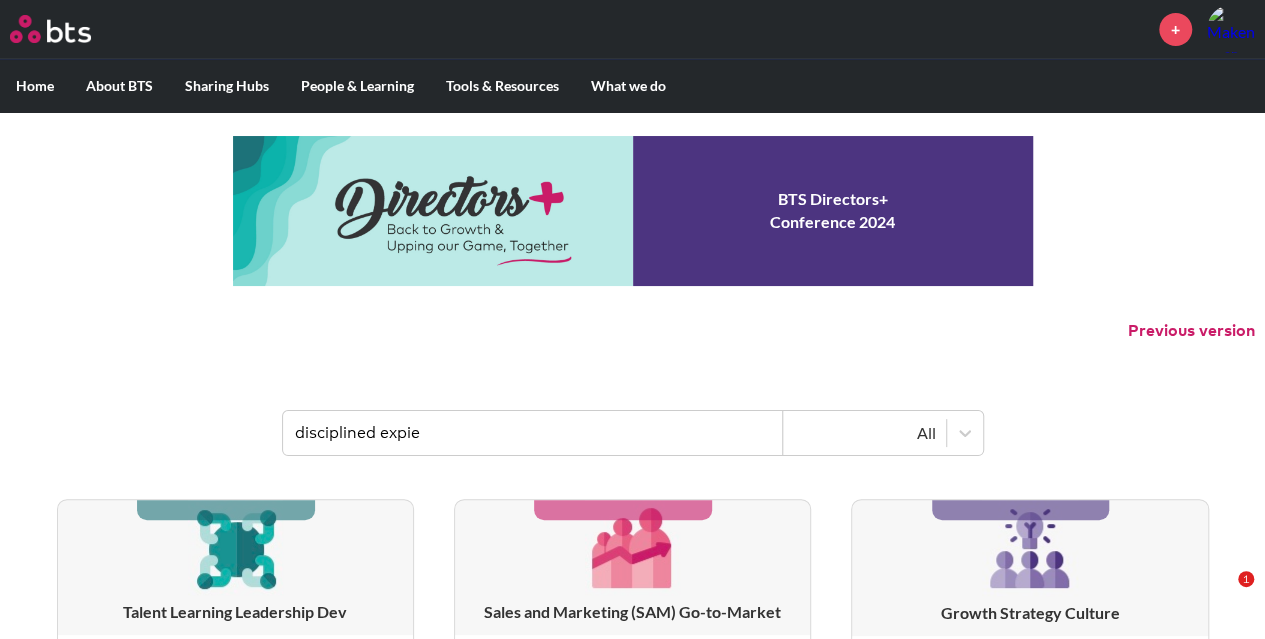 type on "disciplined expi" 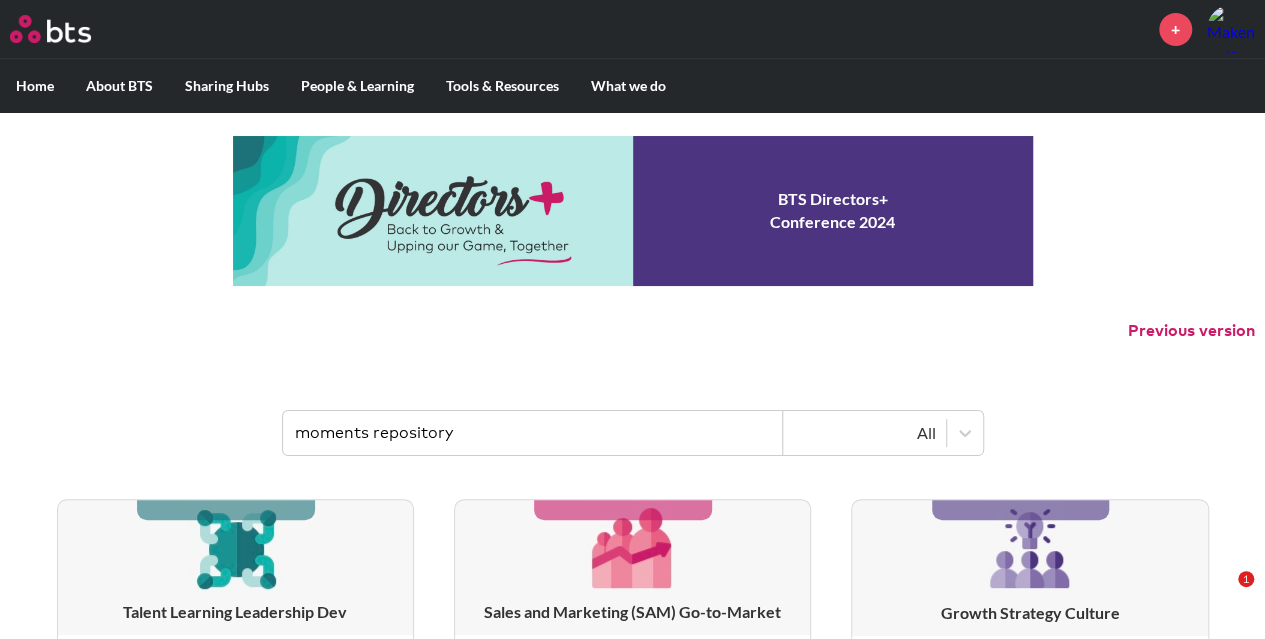 click on "moments repository" at bounding box center [533, 433] 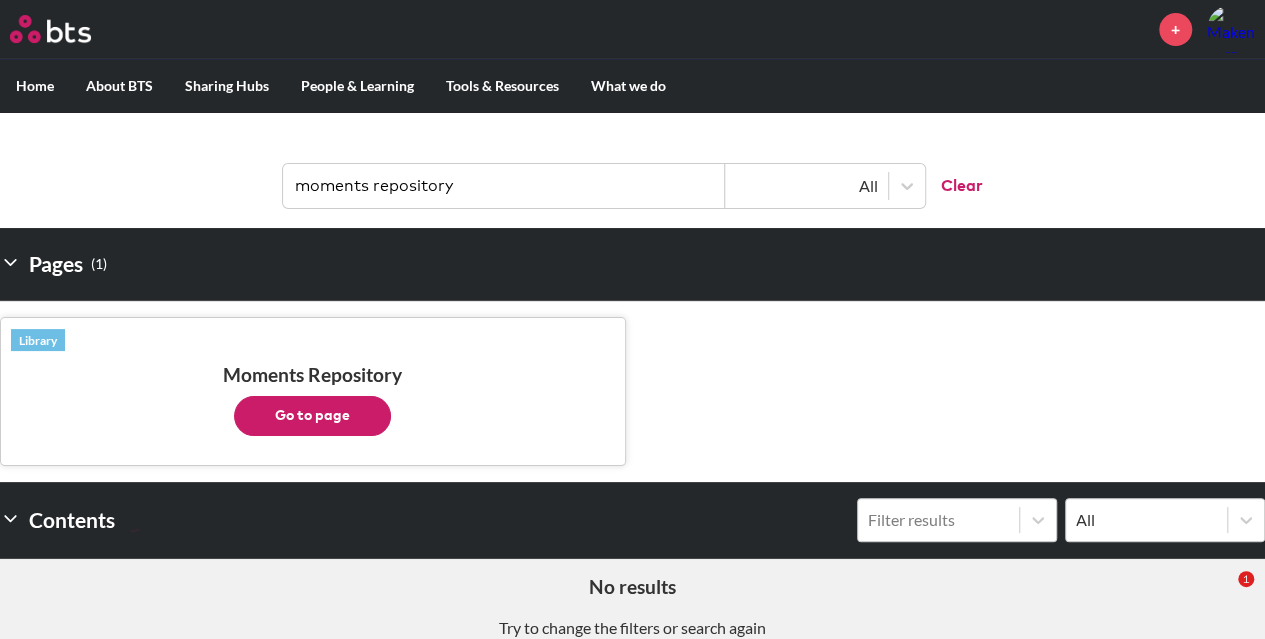 scroll, scrollTop: 248, scrollLeft: 0, axis: vertical 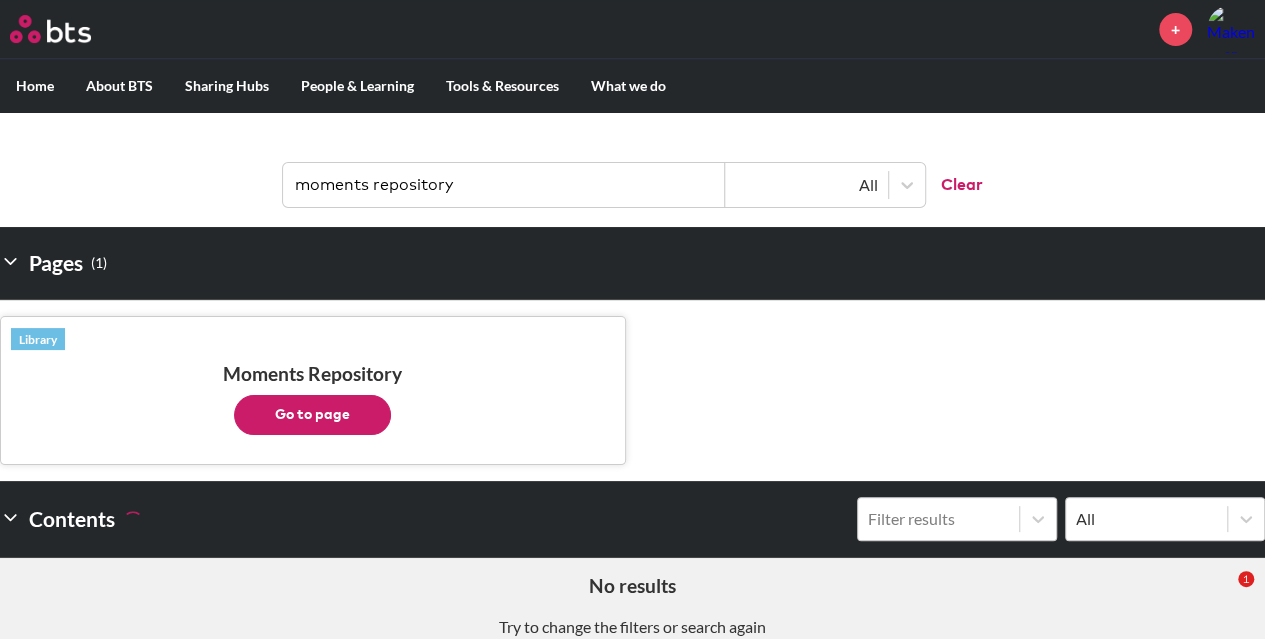 type on "moments repository" 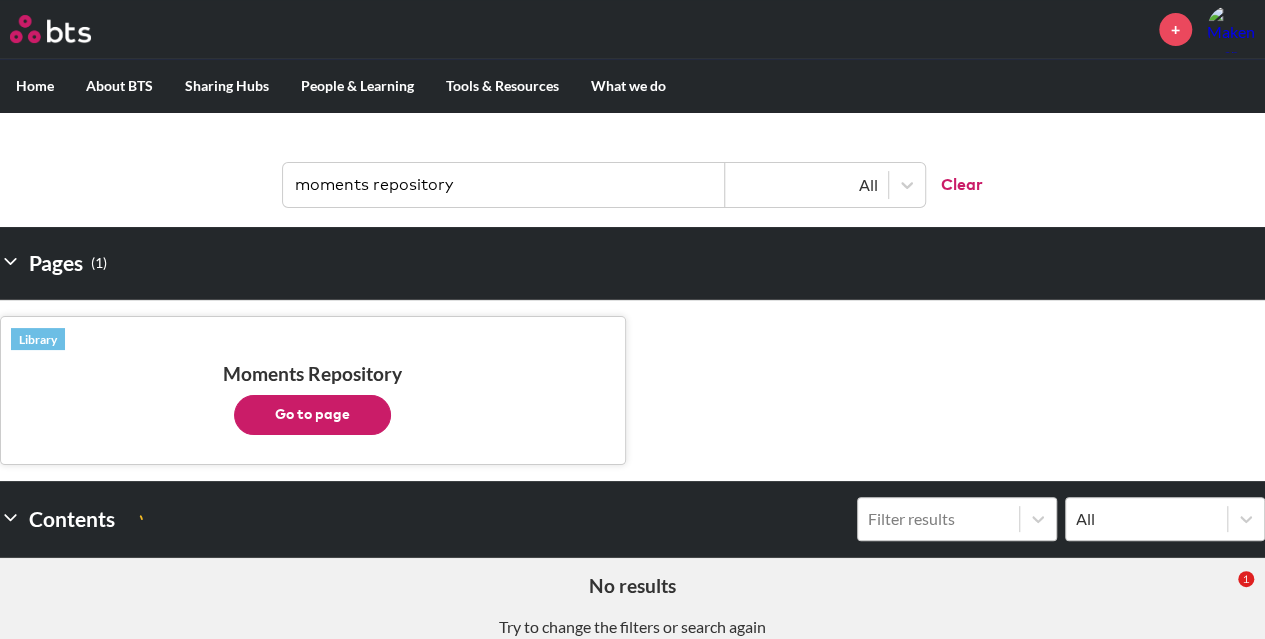 click on "Go to page" at bounding box center [312, 415] 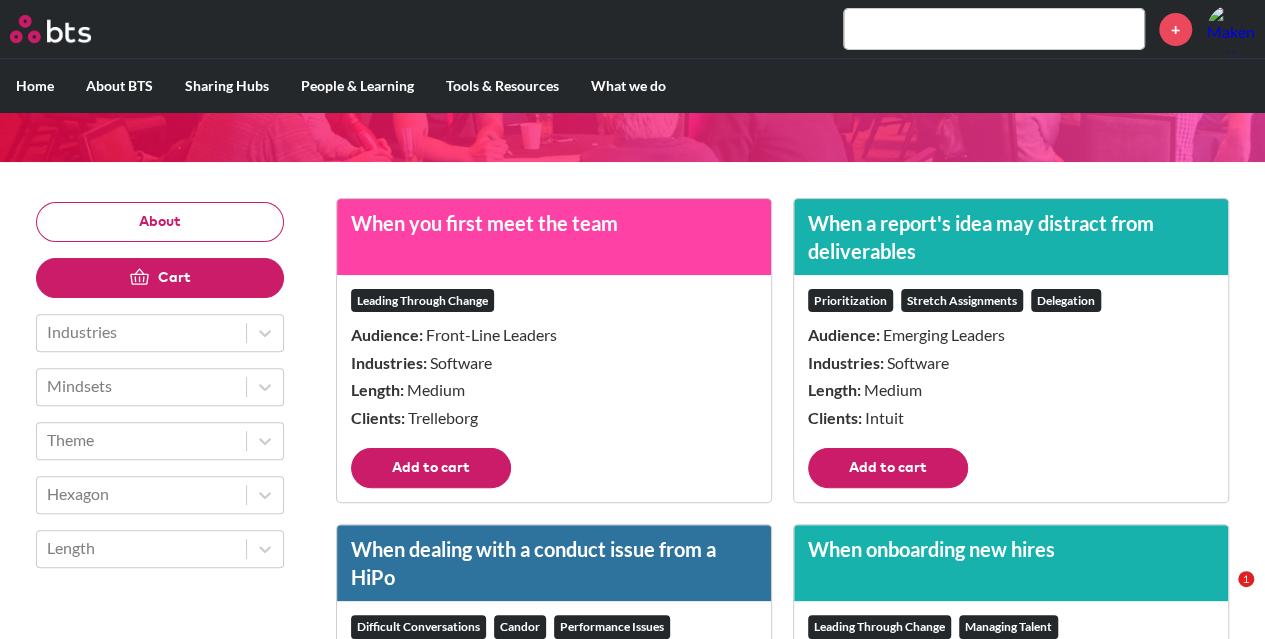 scroll, scrollTop: 172, scrollLeft: 0, axis: vertical 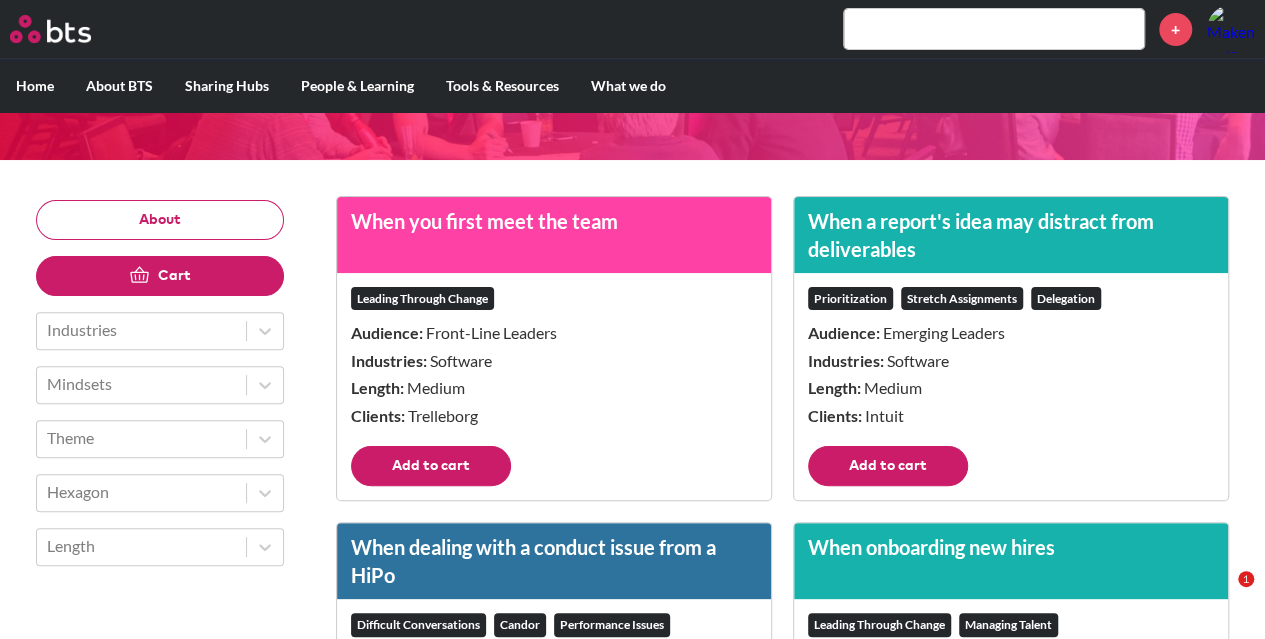 click on "When you first meet the team Leading Through Change Audience:   Front-Line Leaders Industries:   Software Length:   Medium Clients:   [CLIENT] Add to cart When a report's idea may distract from deliverables Prioritization  Stretch Assignments  Delegation Audience:   Emerging Leaders Industries:   Software Length:   Medium Clients:   [CLIENT] Add to cart When dealing with a conduct issue from a HiPo Difficult Conversations  Candor  Performance Issues Audience:   Middle-Line Leaders Industries:   Financial Services Length:   Medium Clients:   [CLIENT] Add to cart When onboarding new hires Leading Through Change  Managing Talent Audience:   Emerging Leaders Industries:   Software Length:   Medium Clients:   [CLIENT] Add to cart When celebrating project learnings Feedback  Coaching Audience:   Front-Line Leaders Industries:   Software Length:   Short Clients:   [CLIENT] Add to cart When balancing hiring for skill with hiring for potential Managing Talent  Acquiring Talent Audience:   Front-Line Leaders Industries:" at bounding box center (782, 17745) 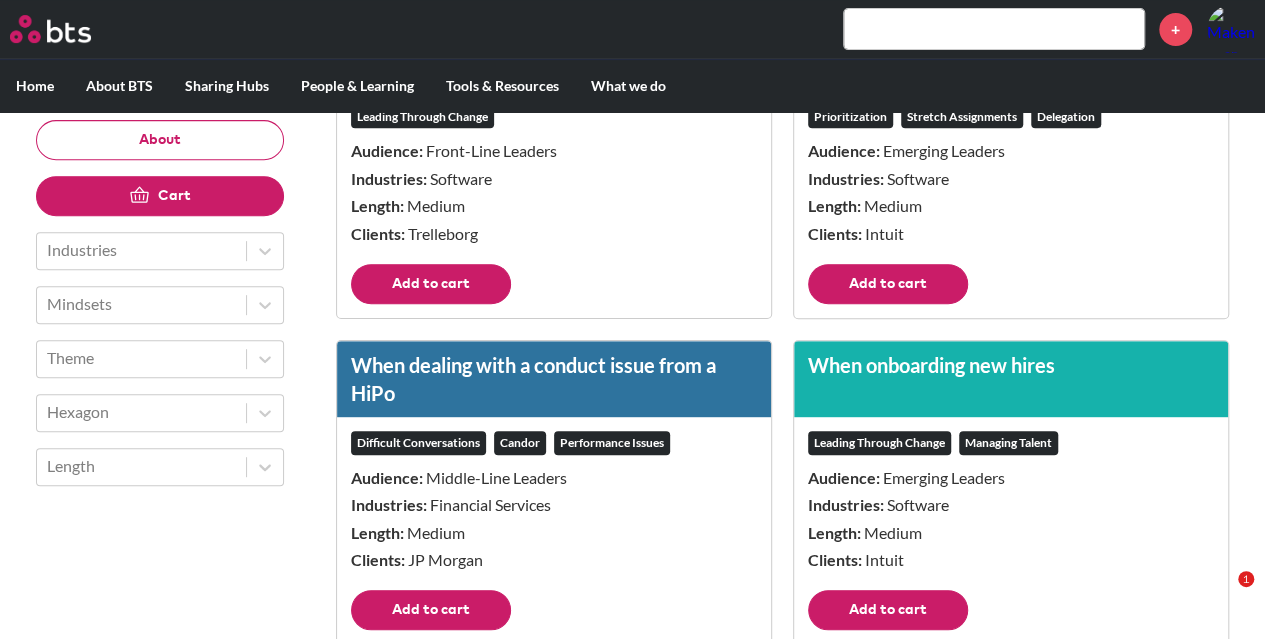 scroll, scrollTop: 382, scrollLeft: 0, axis: vertical 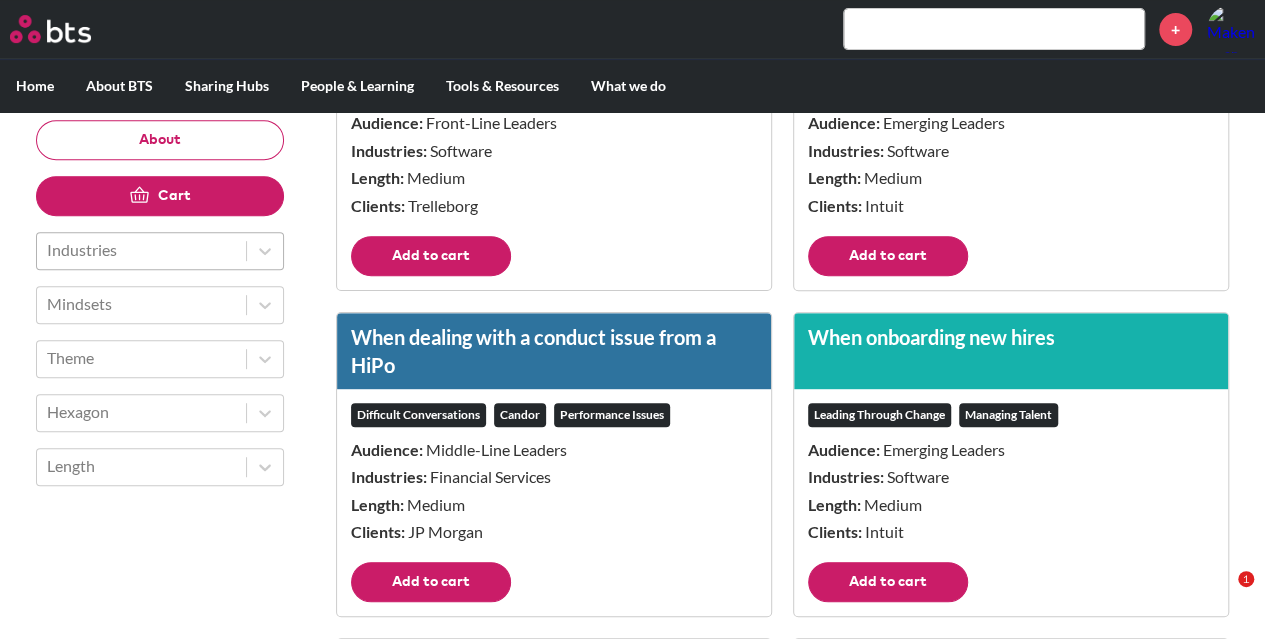click at bounding box center [141, 251] 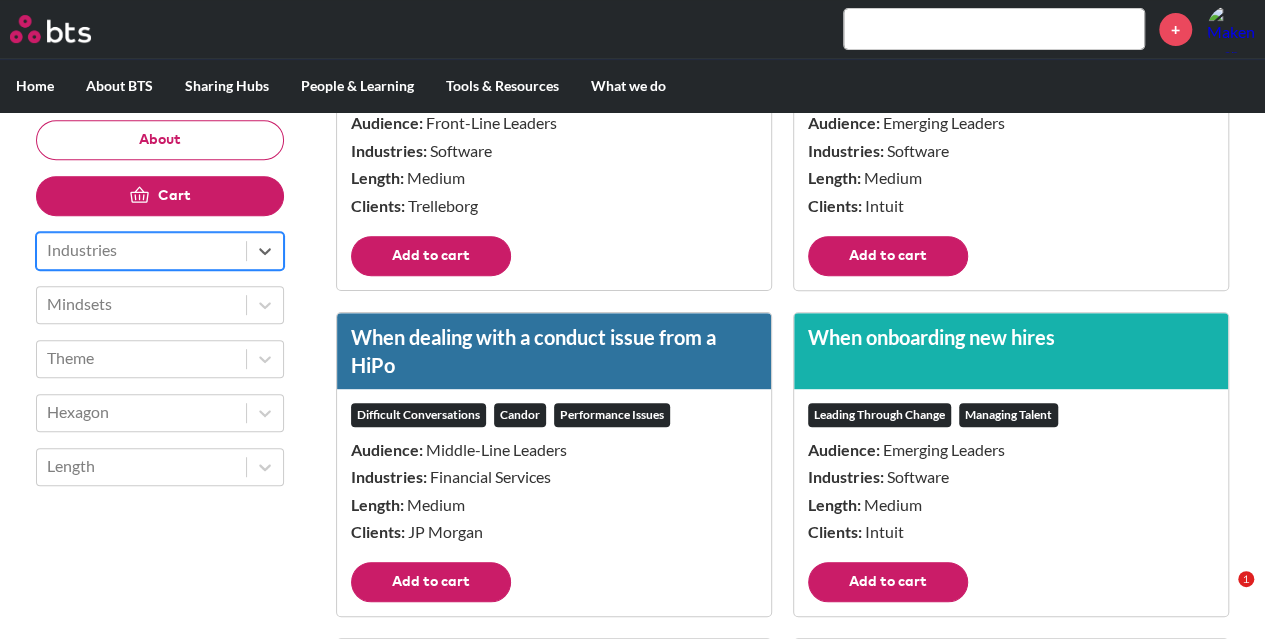 click at bounding box center [141, 251] 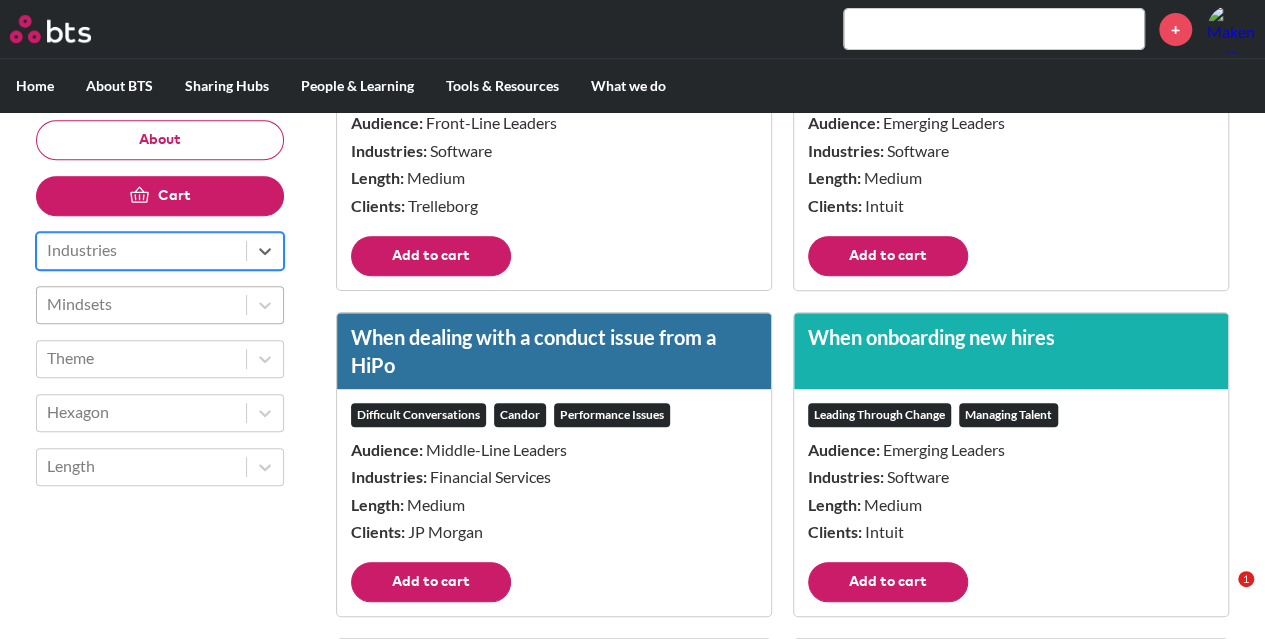 click on "Mindsets" at bounding box center (141, 305) 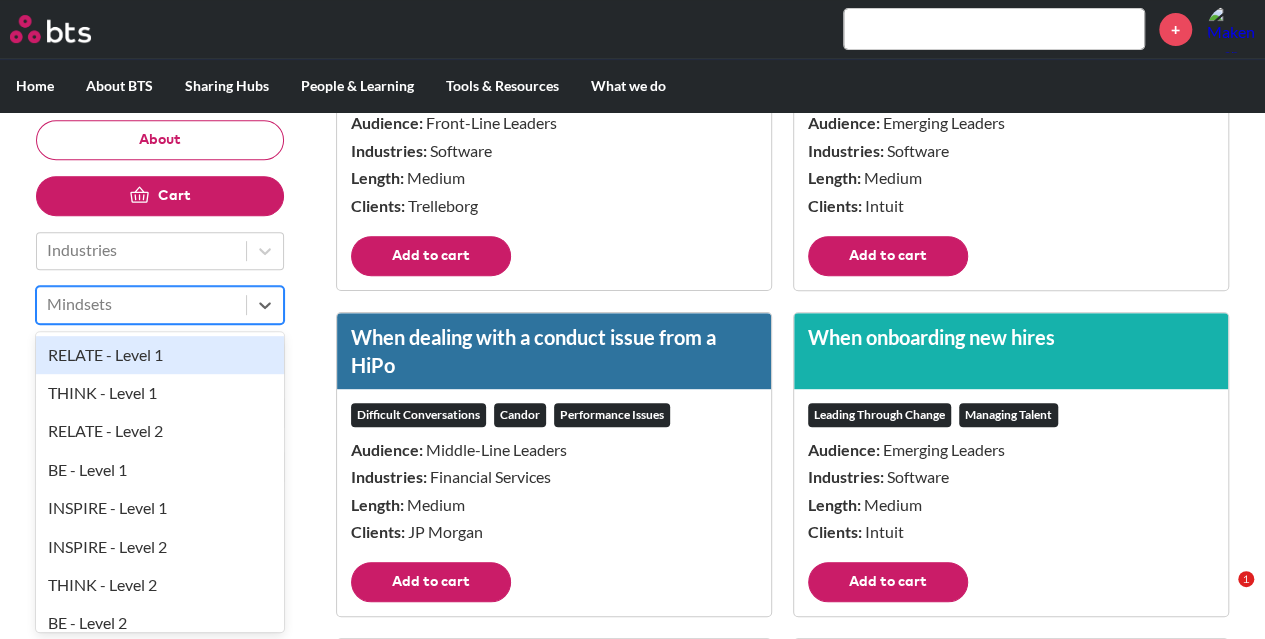 click at bounding box center (141, 305) 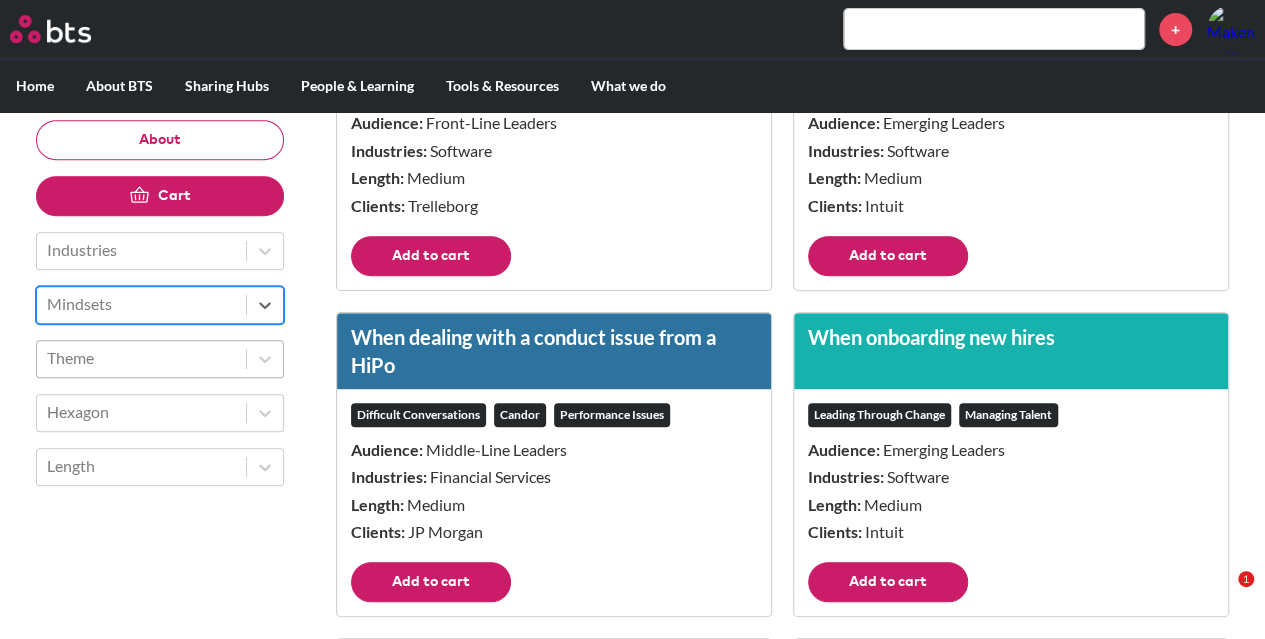 click at bounding box center (141, 359) 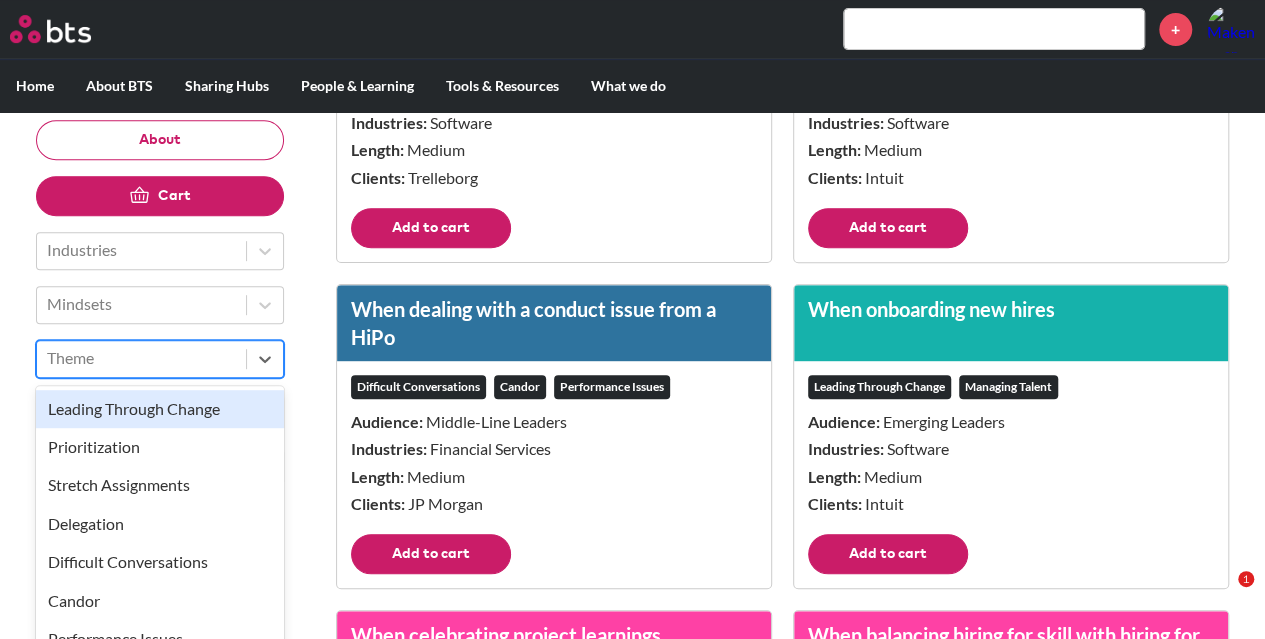 scroll, scrollTop: 438, scrollLeft: 0, axis: vertical 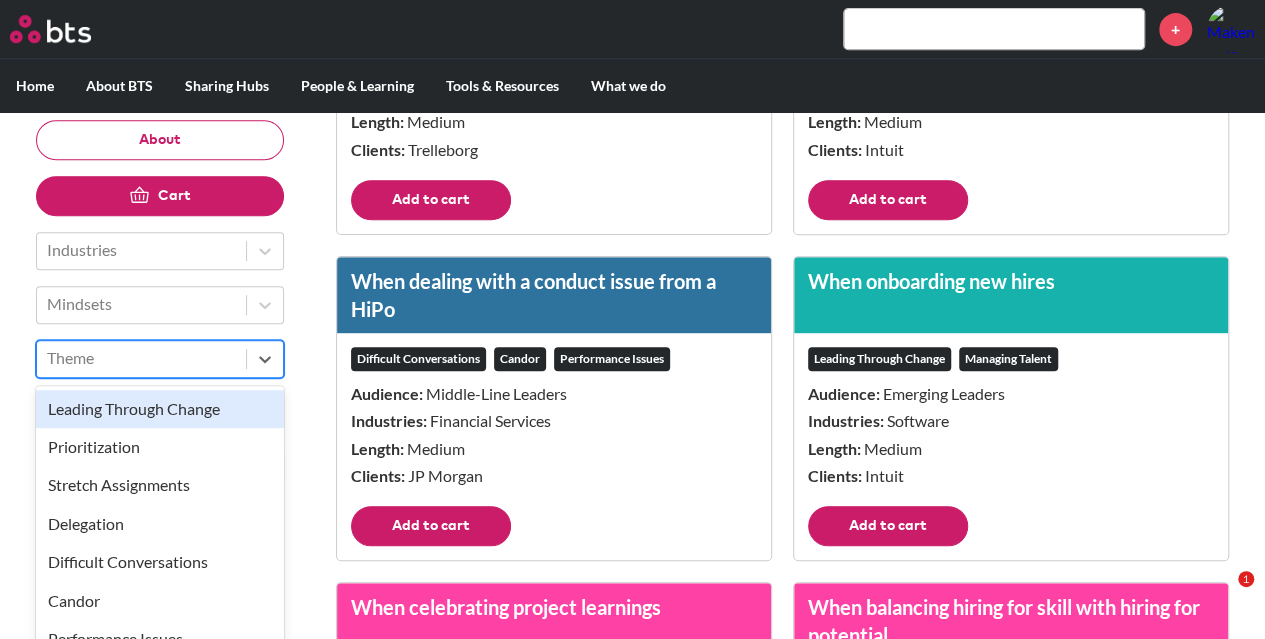 click at bounding box center [141, 359] 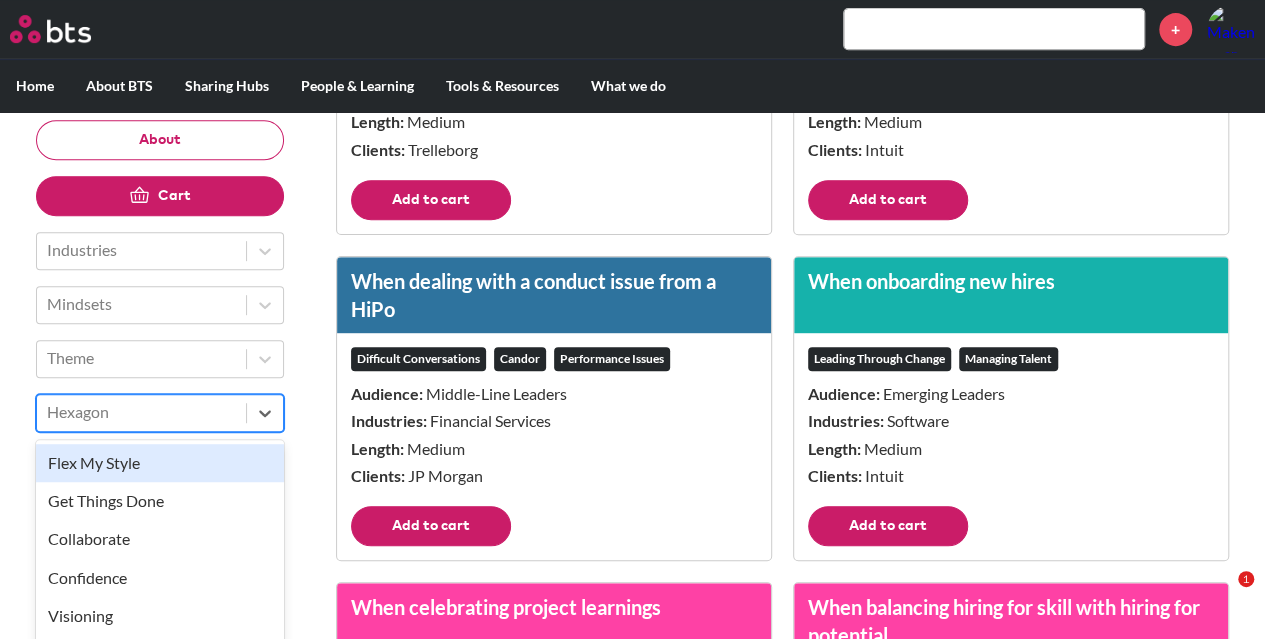 click on "Hexagon" at bounding box center [141, 413] 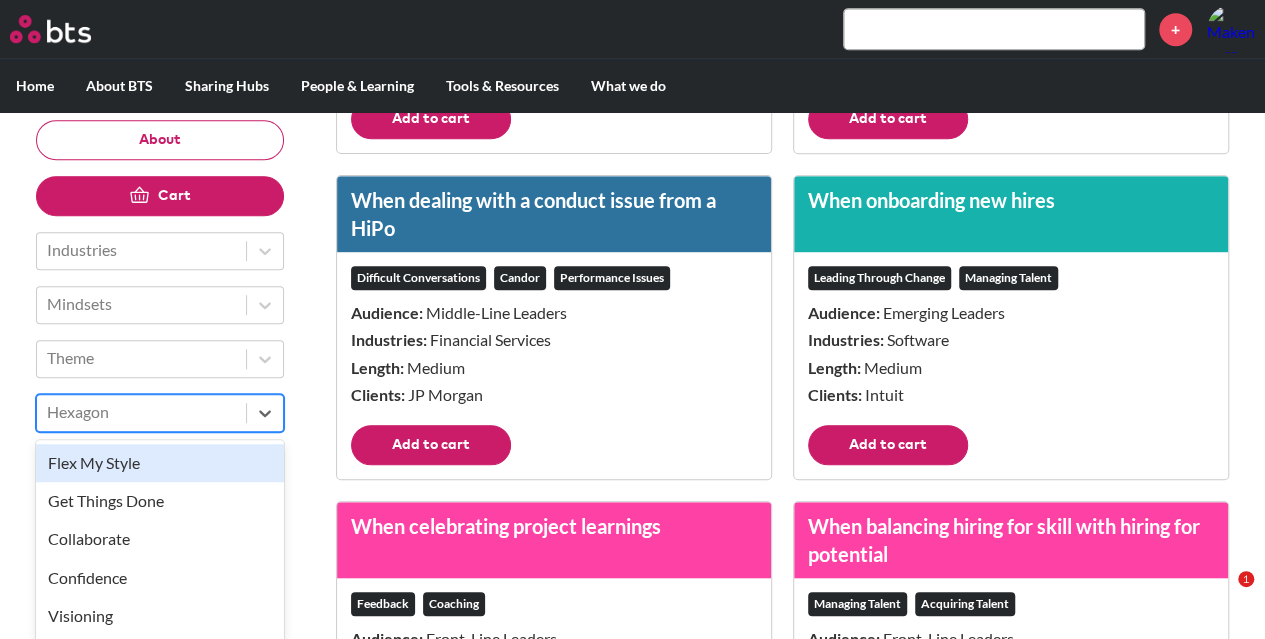 scroll, scrollTop: 547, scrollLeft: 0, axis: vertical 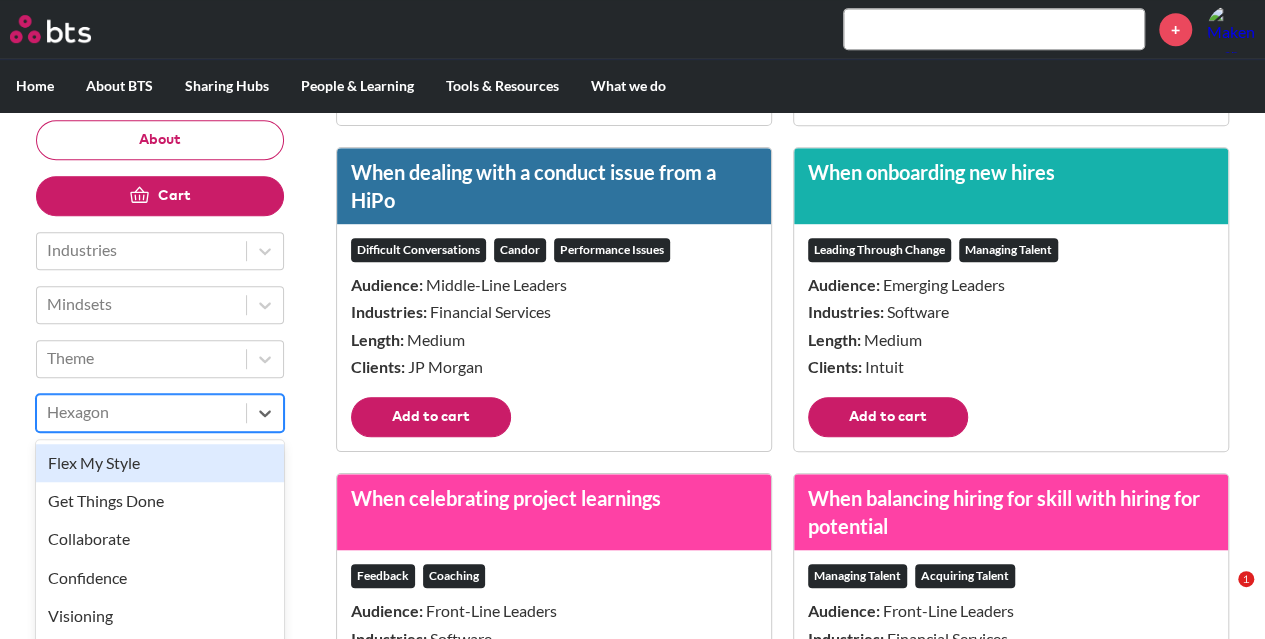 click on "Hexagon" at bounding box center (141, 413) 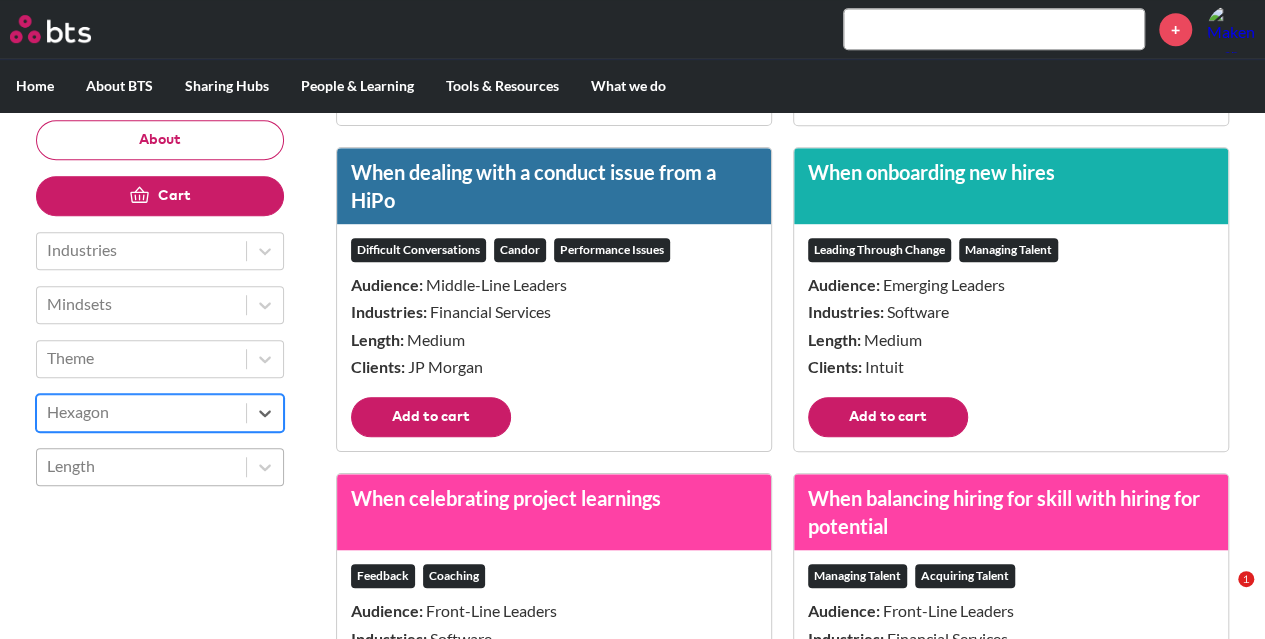 click at bounding box center [141, 467] 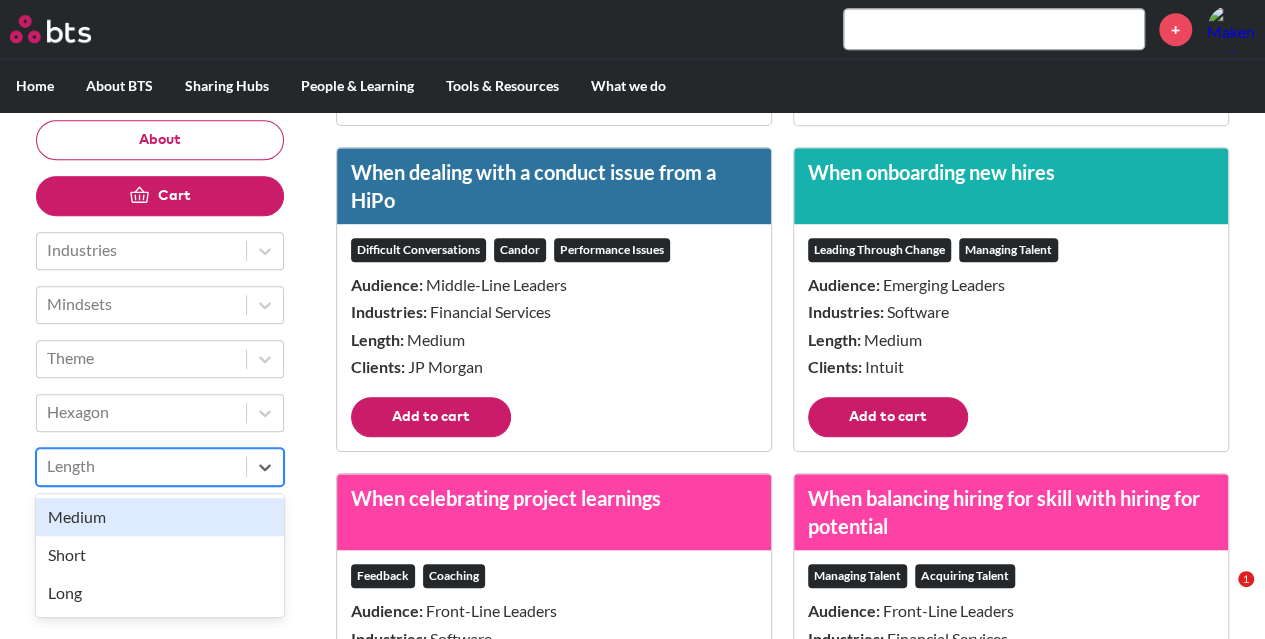 click at bounding box center (141, 467) 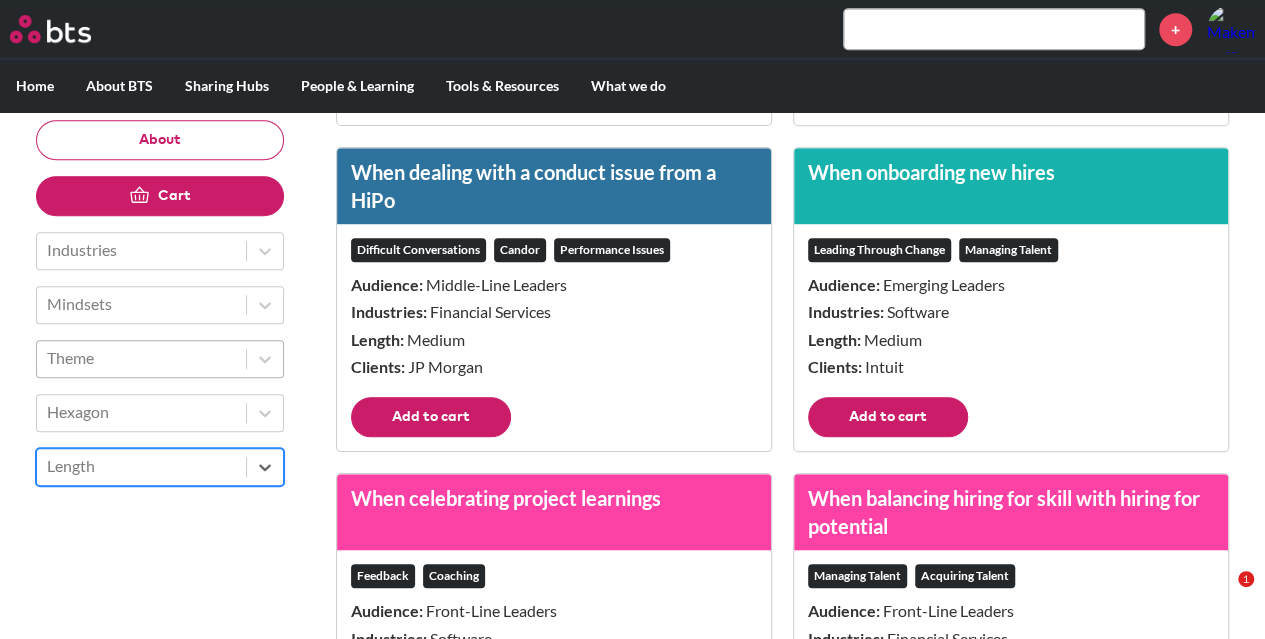 click at bounding box center (141, 359) 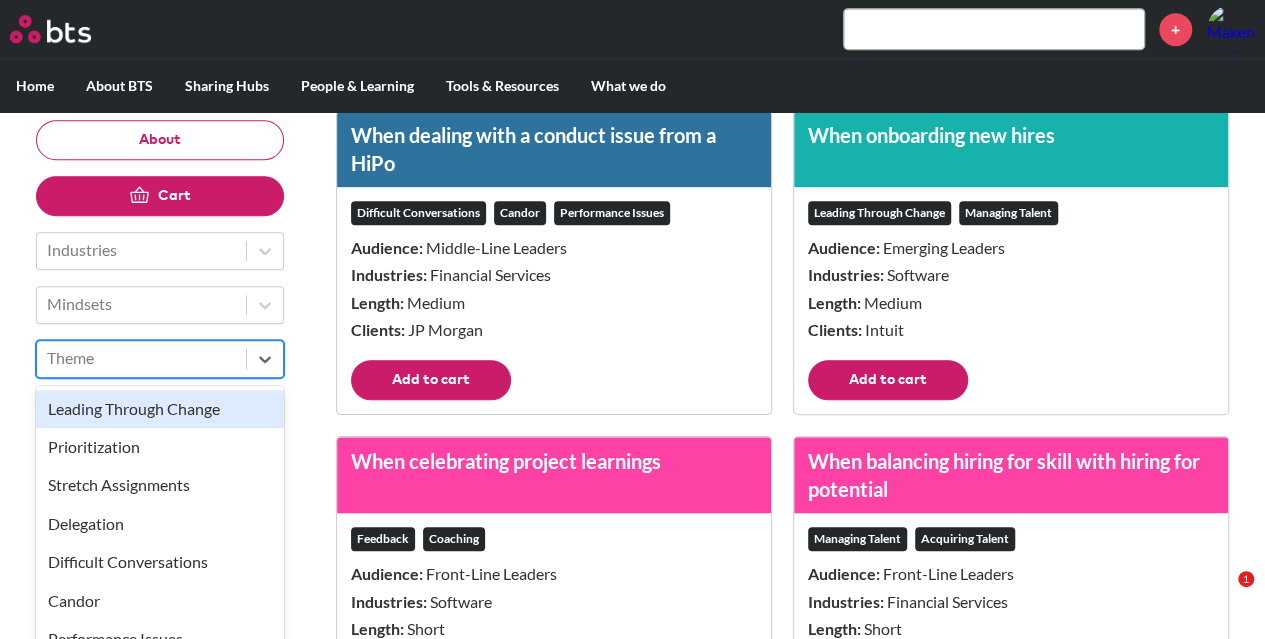 scroll, scrollTop: 602, scrollLeft: 0, axis: vertical 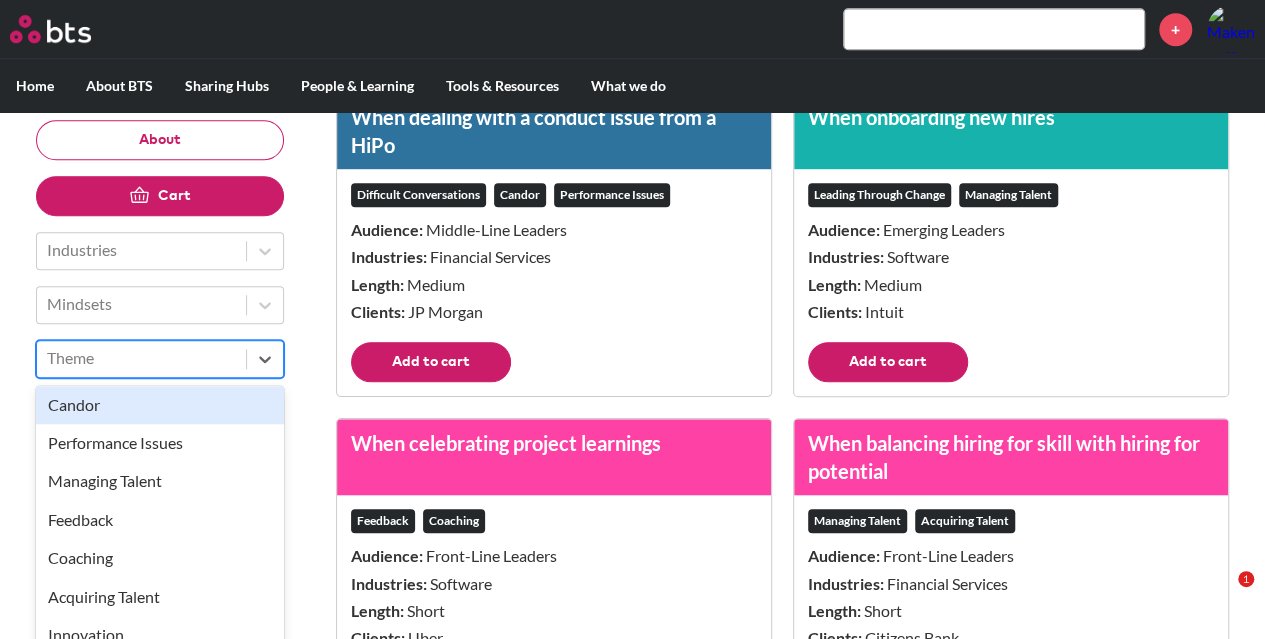 click on "Mindsets" at bounding box center [160, 305] 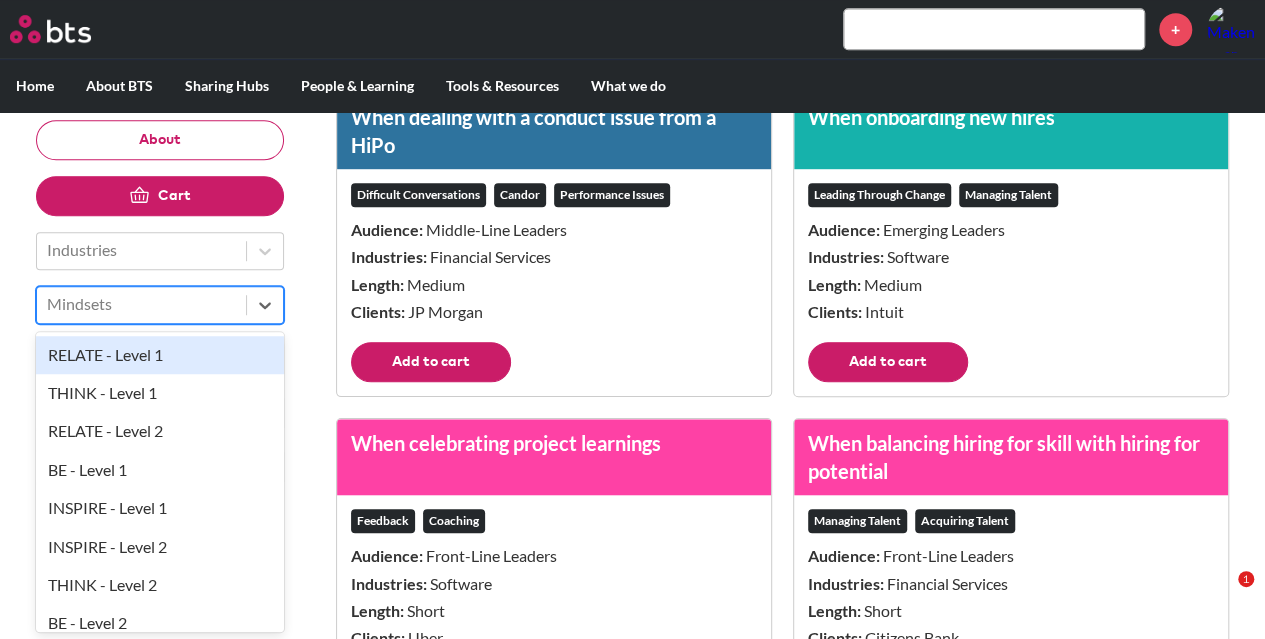 click on "Clients:   Intuit" at bounding box center (1011, 312) 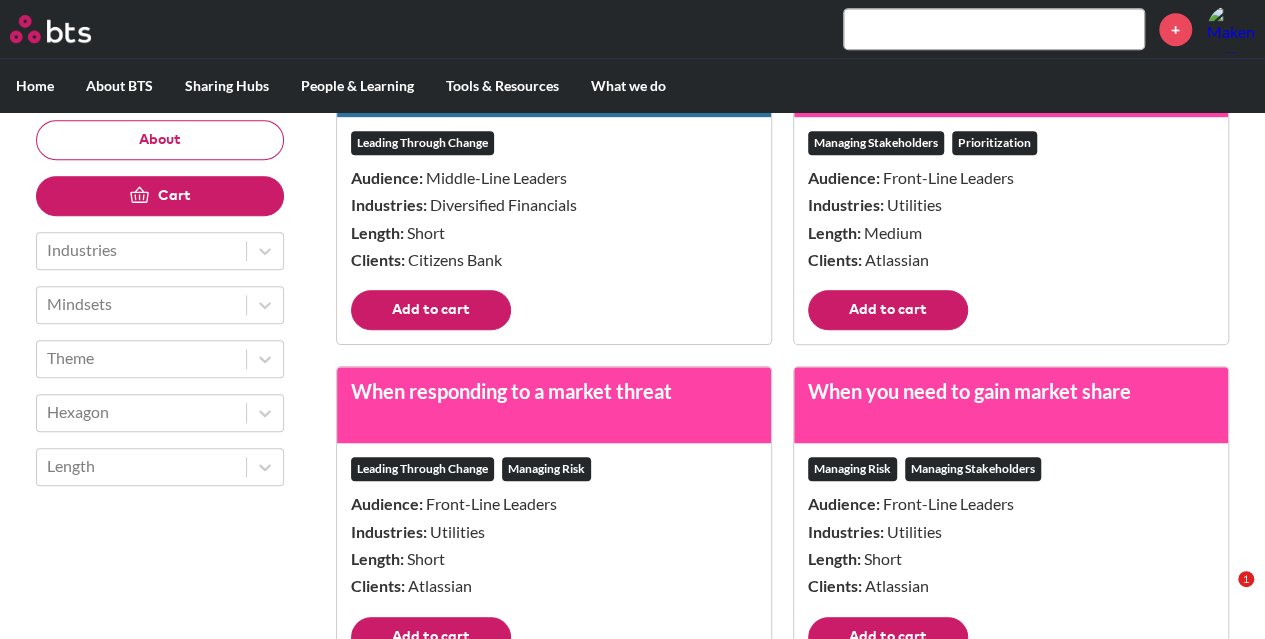 scroll, scrollTop: 8012, scrollLeft: 0, axis: vertical 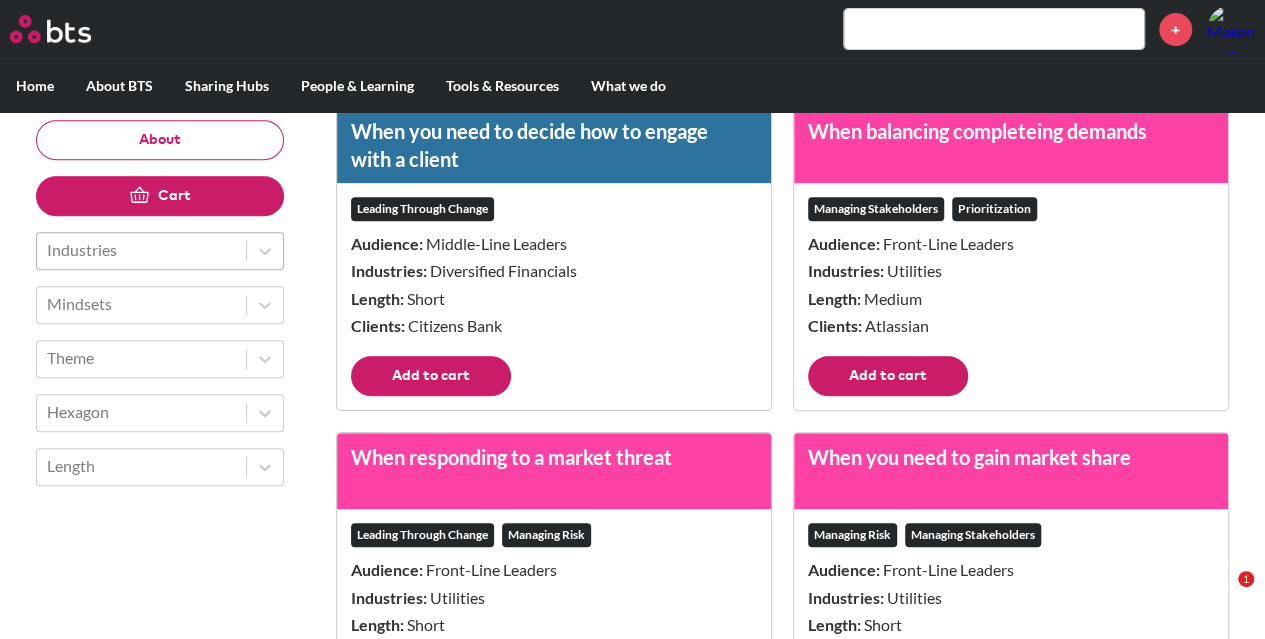 click at bounding box center [141, 251] 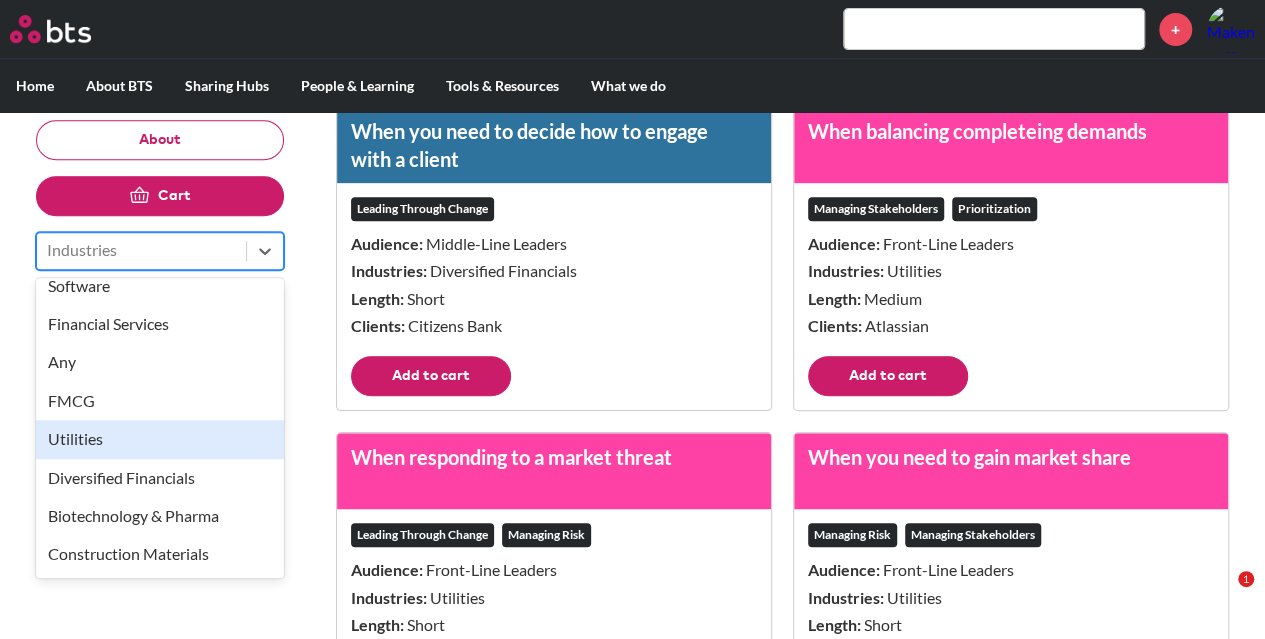 scroll, scrollTop: 0, scrollLeft: 0, axis: both 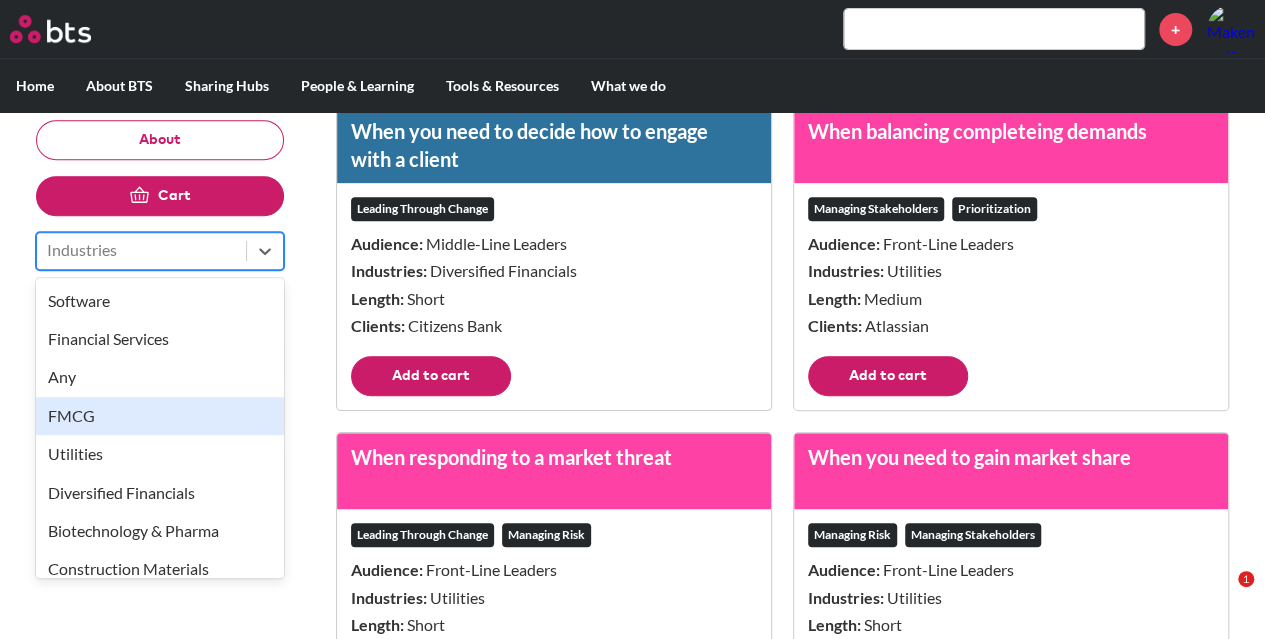 click on "About Cart option FMCG focused, 4 of 8. 8 results available. Use Up and Down to choose options, press Enter to select the currently focused option, press Escape to exit the menu, press Tab to select the option and exit the menu. Industries Software Financial Services Any FMCG Utilities Diversified Financials Biotechnology & Pharma Construction Materials Mindsets Theme Hexagon Length When you first meet the team Leading Through Change Audience: Front-Line Leaders Industries: Software Length: Medium Clients: Trelleborg Add to cart When a report's idea may distract from deliverables Prioritization Stretch Assignments Delegation Audience: Emerging Leaders Industries: Software Length: Medium Clients: Intuit Add to cart When dealing with a conduct issue from a HiPo Difficult Conversations Candor Performance Issues Audience: Middle-Line Leaders Industries: Financial Services Length: Medium Clients: JP Morgan Add to cart When onboarding new hires Leading Through Change Managing Talent" at bounding box center [632, 9905] 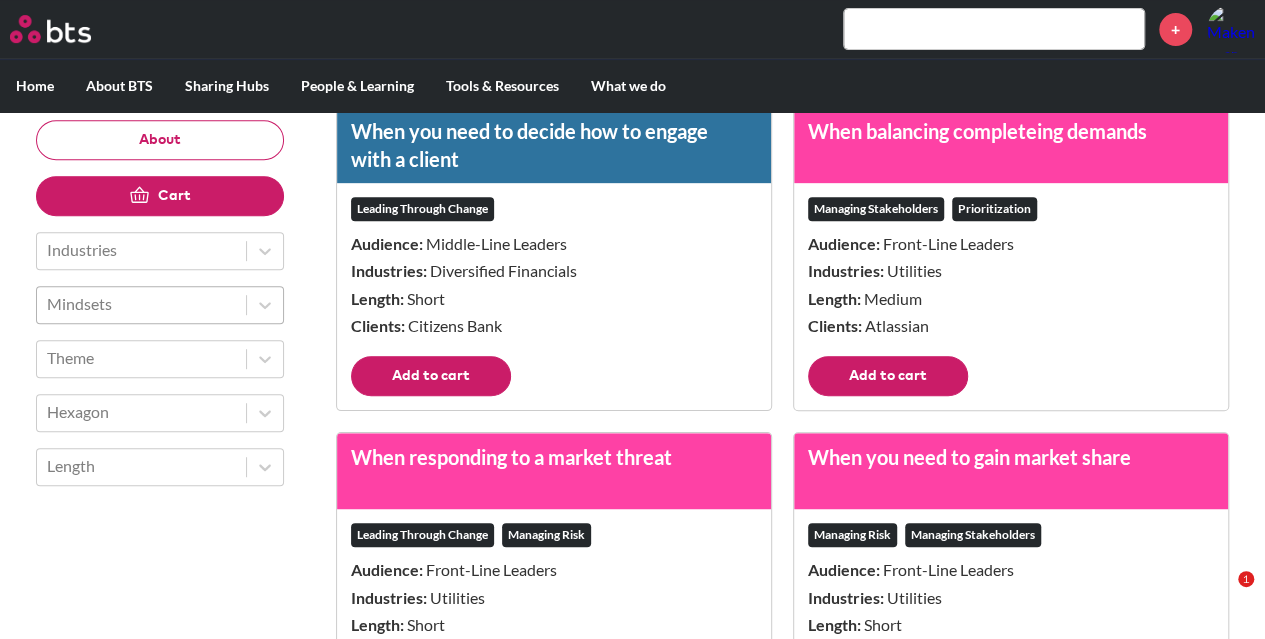click at bounding box center (141, 305) 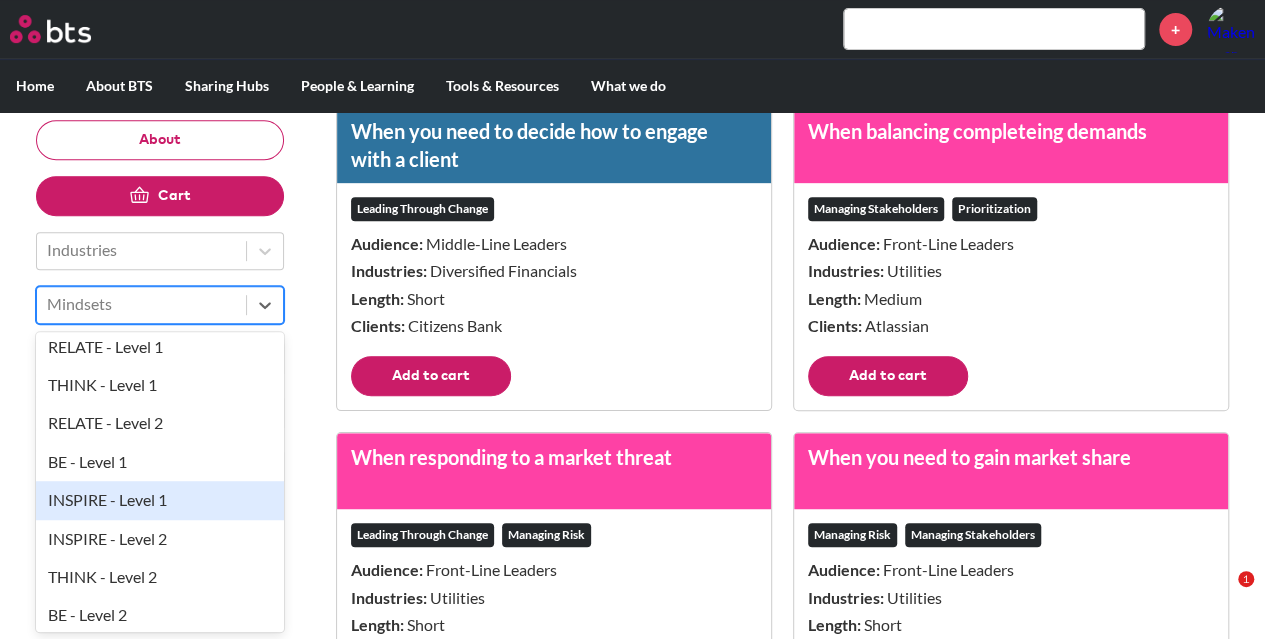 scroll, scrollTop: 15, scrollLeft: 0, axis: vertical 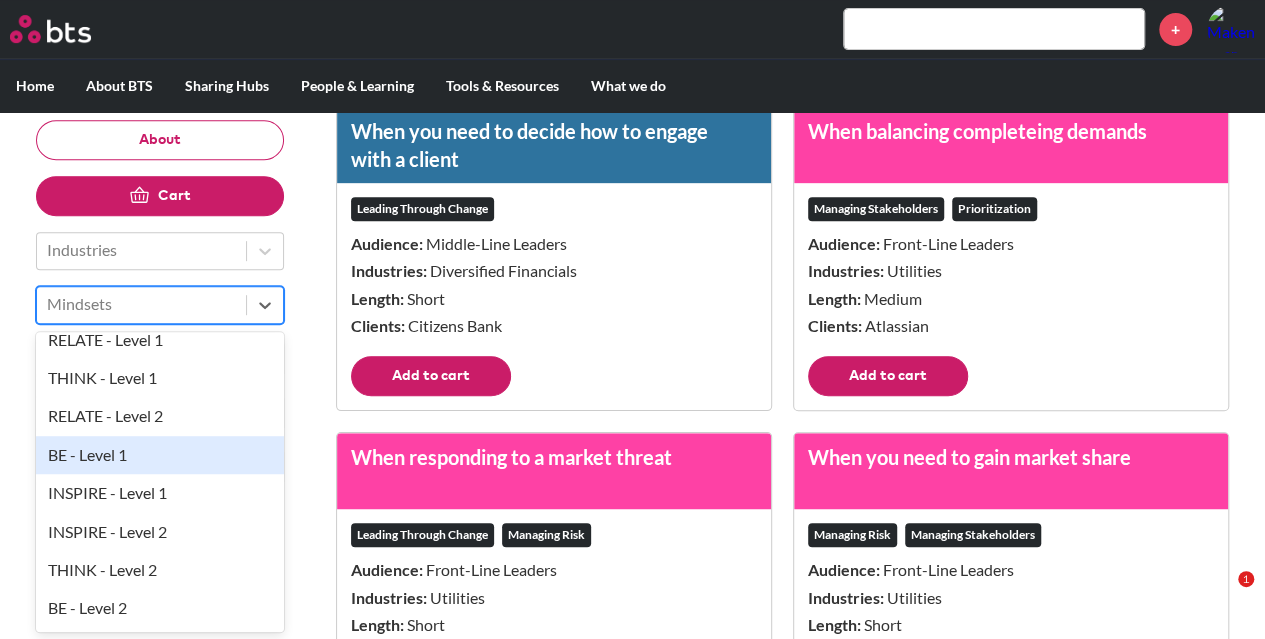 click on "When you first meet the team Leading Through Change Audience:   Front-Line Leaders Industries:   Software Length:   Medium Clients:   [CLIENT] Add to cart When a report's idea may distract from deliverables Prioritization  Stretch Assignments  Delegation Audience:   Emerging Leaders Industries:   Software Length:   Medium Clients:   [CLIENT] Add to cart When dealing with a conduct issue from a HiPo Difficult Conversations  Candor  Performance Issues Audience:   Middle-Line Leaders Industries:   Financial Services Length:   Medium Clients:   [CLIENT]  Add to cart When onboarding new hires Leading Through Change  Managing Talent Audience:   Emerging Leaders Industries:   Software Length:   Medium Clients:   [CLIENT] Add to cart When celebrating project learnings Feedback  Coaching Audience:   Front-Line Leaders Industries:   Software Length:   Short Clients:   [CLIENT] Add to cart When balancing hiring for skill with hiring for potential Managing Talent  Acquiring Talent Audience:   Front-Line Leaders Industries:" at bounding box center (632, 9905) 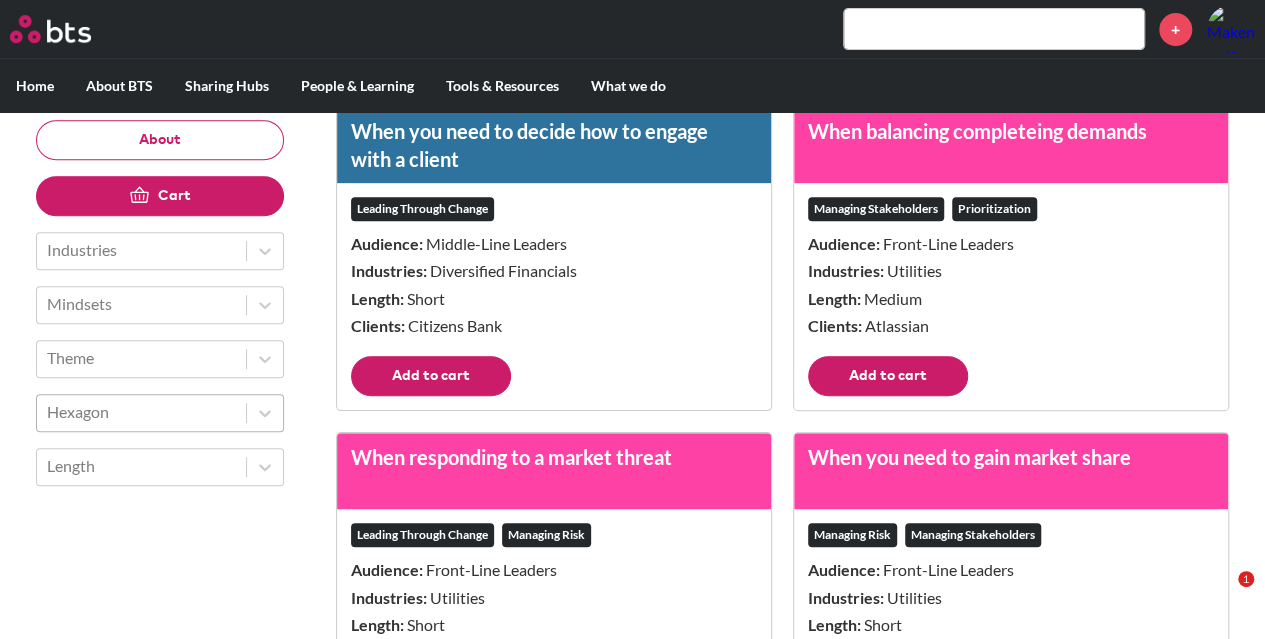 click at bounding box center (141, 413) 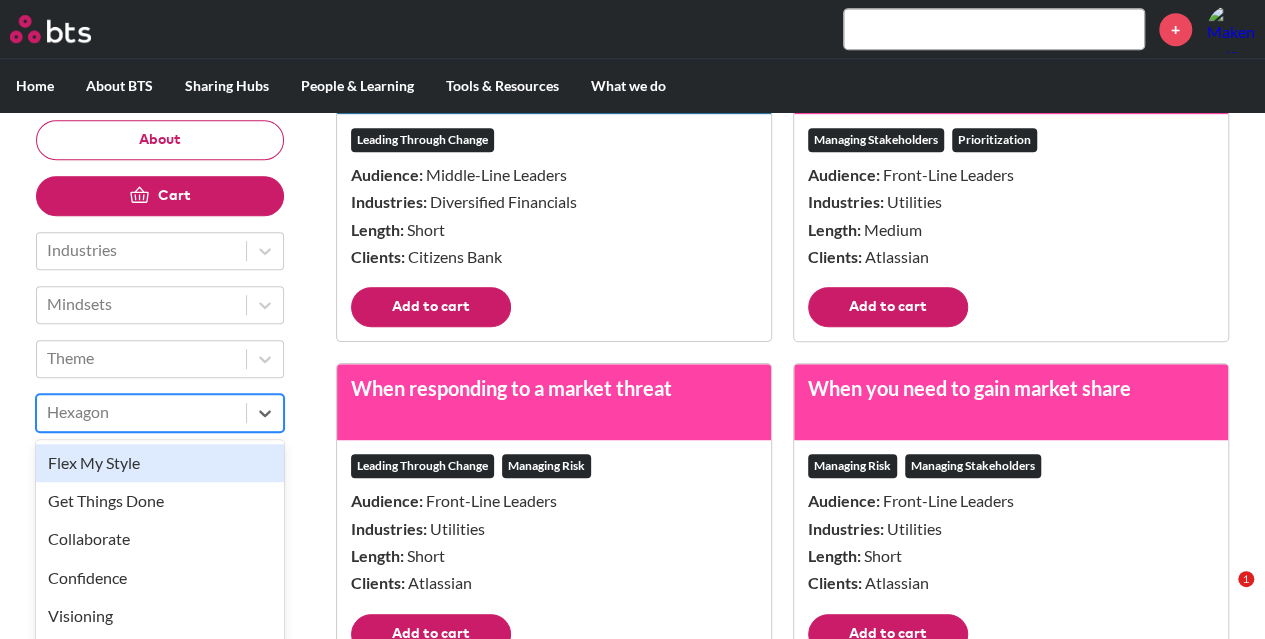 scroll, scrollTop: 8122, scrollLeft: 0, axis: vertical 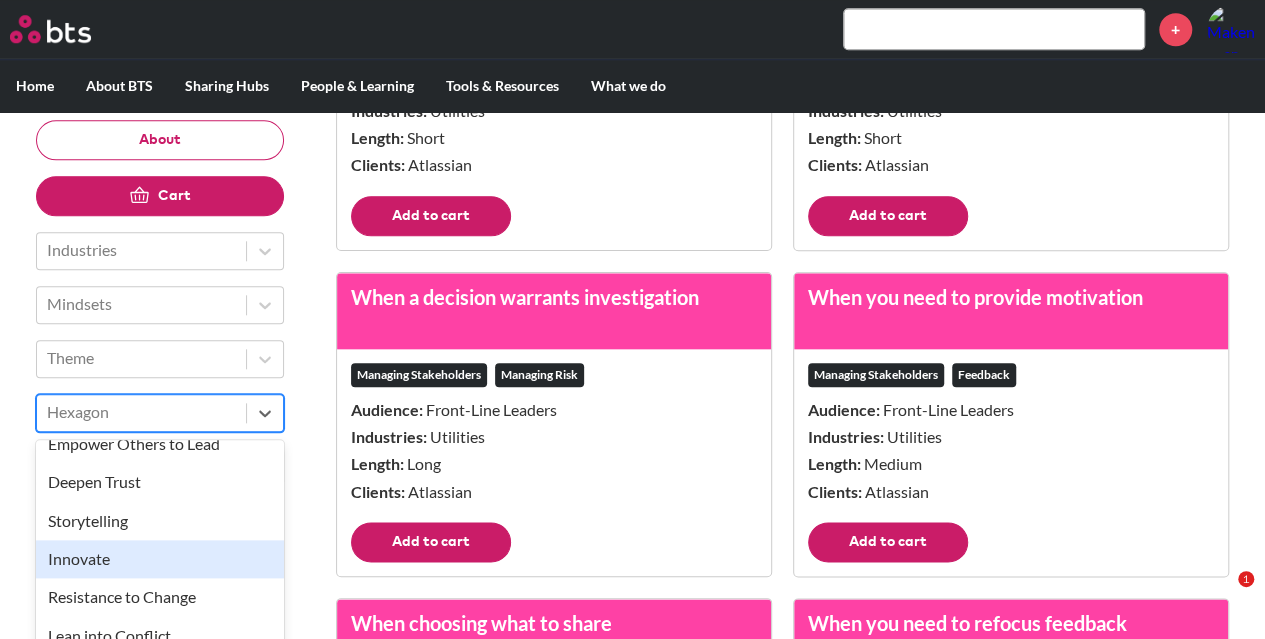 click on "Innovate" at bounding box center [160, 559] 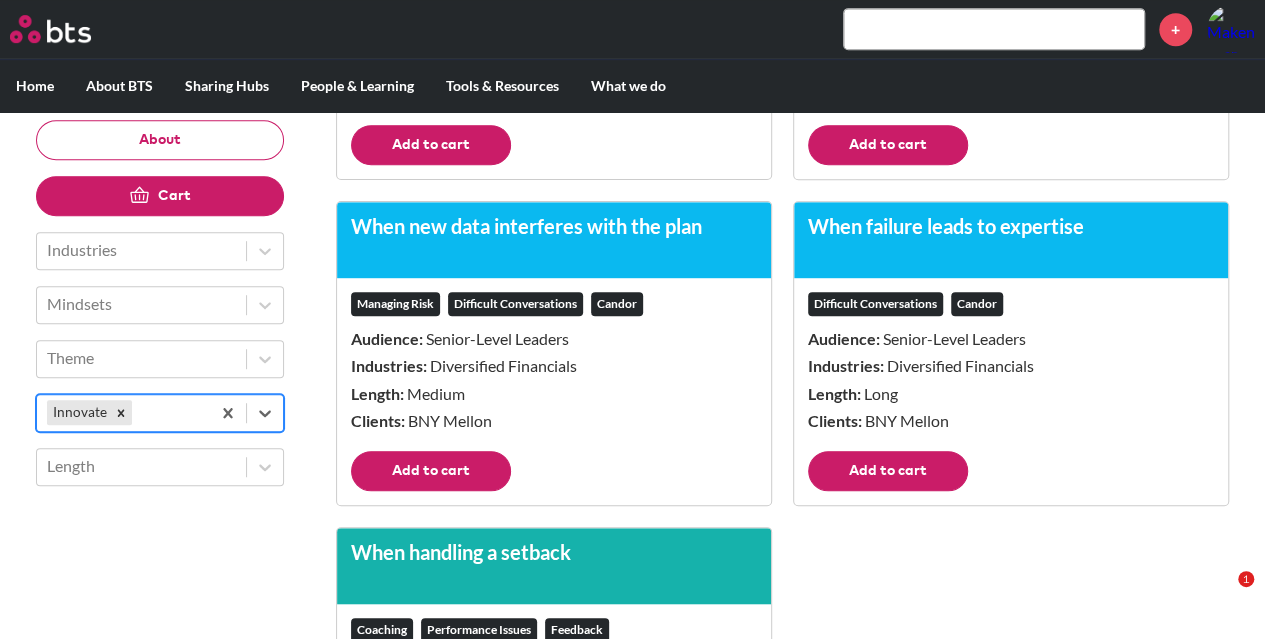 scroll, scrollTop: 546, scrollLeft: 0, axis: vertical 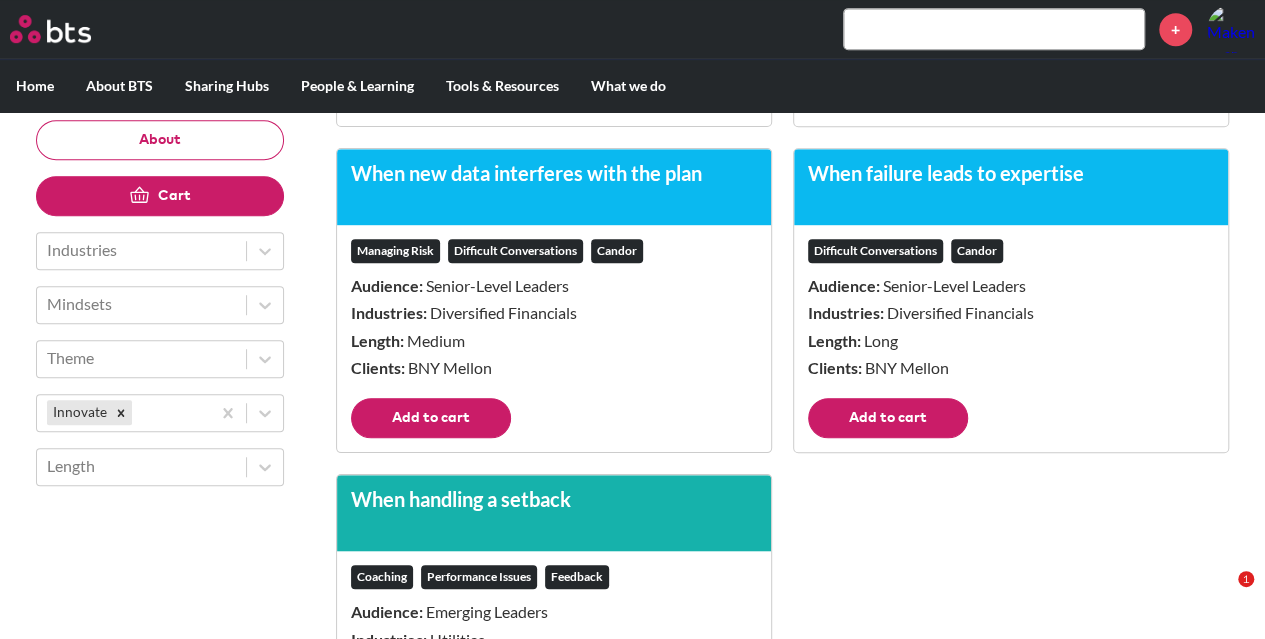 click on "Add to cart" at bounding box center (431, 418) 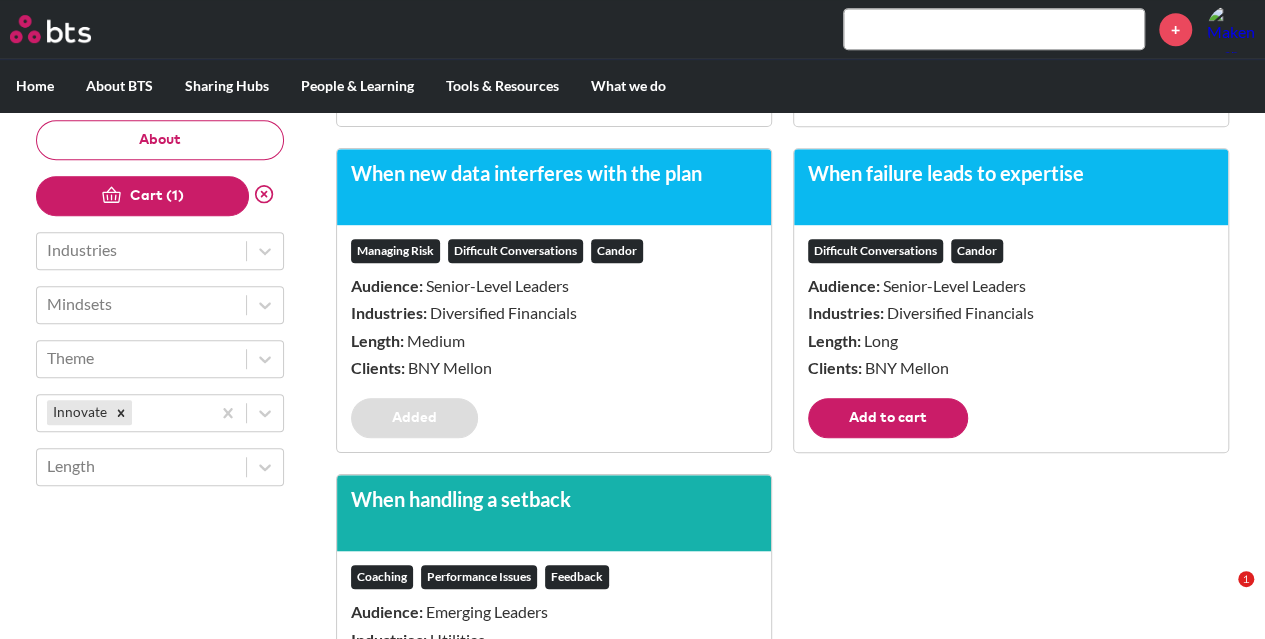 click on "Cart   (1)" at bounding box center (142, 196) 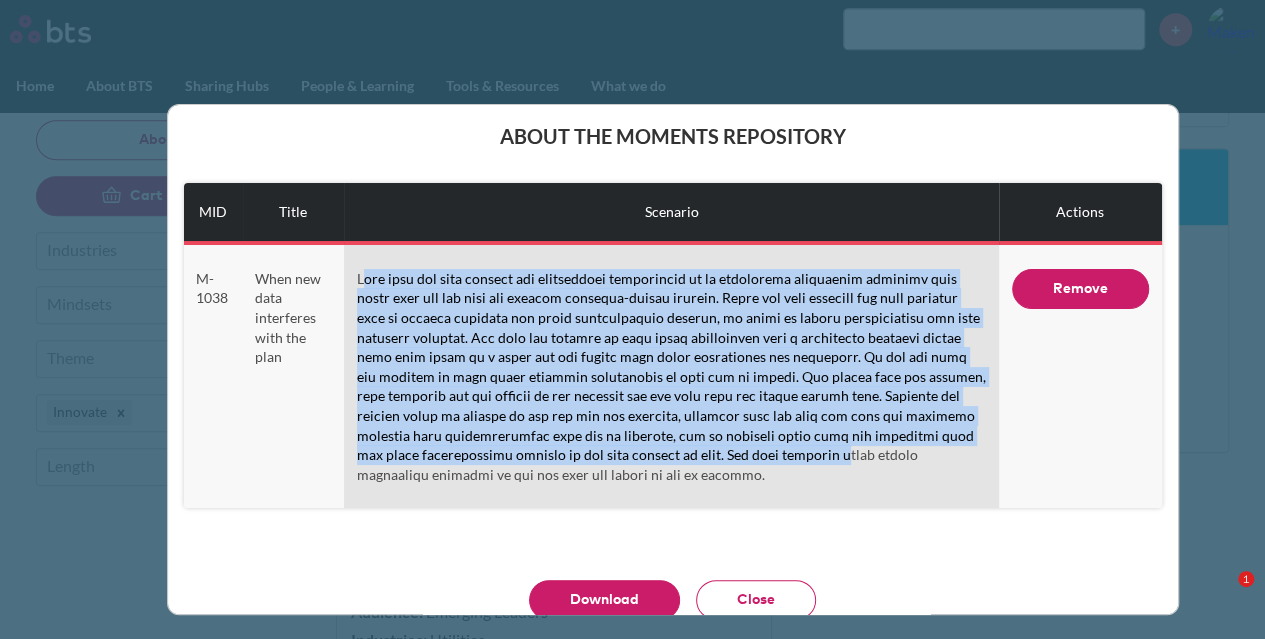 drag, startPoint x: 358, startPoint y: 283, endPoint x: 684, endPoint y: 454, distance: 368.12634 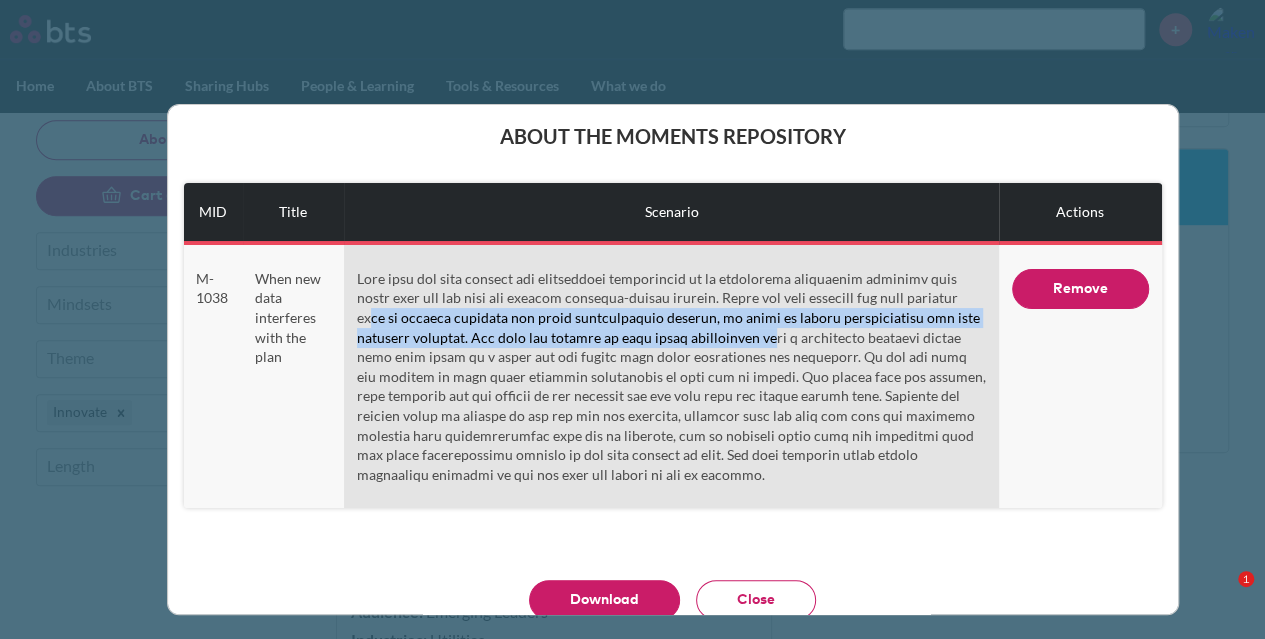 drag, startPoint x: 366, startPoint y: 313, endPoint x: 718, endPoint y: 340, distance: 353.034 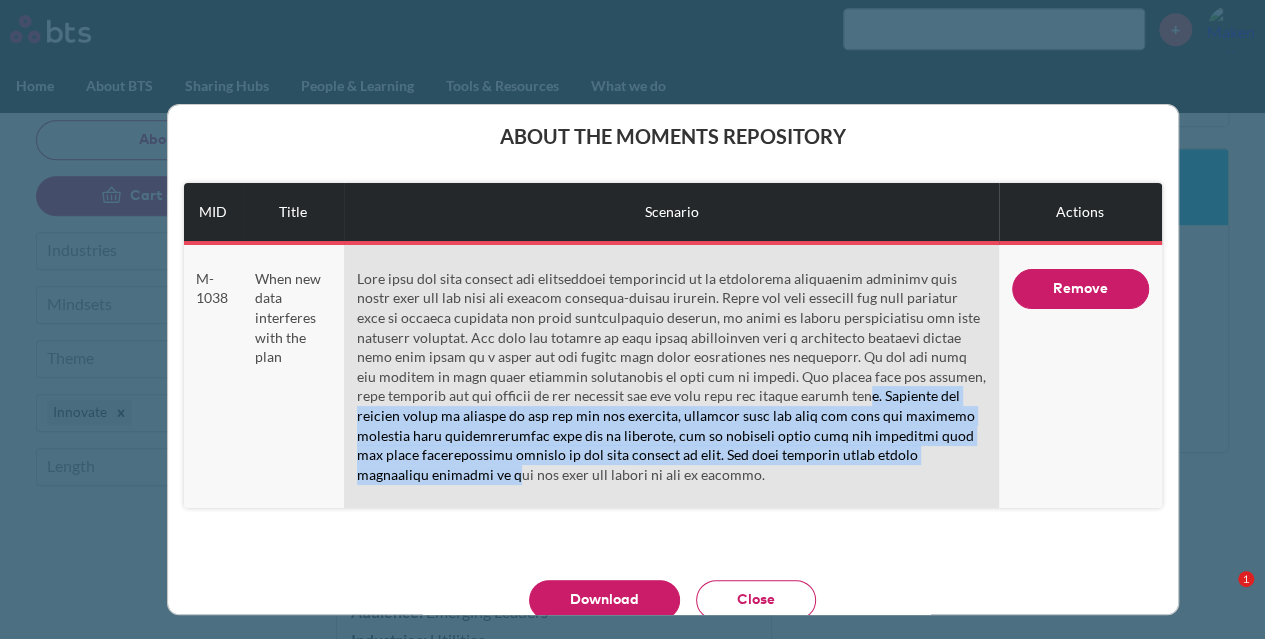 drag, startPoint x: 730, startPoint y: 391, endPoint x: 880, endPoint y: 463, distance: 166.3851 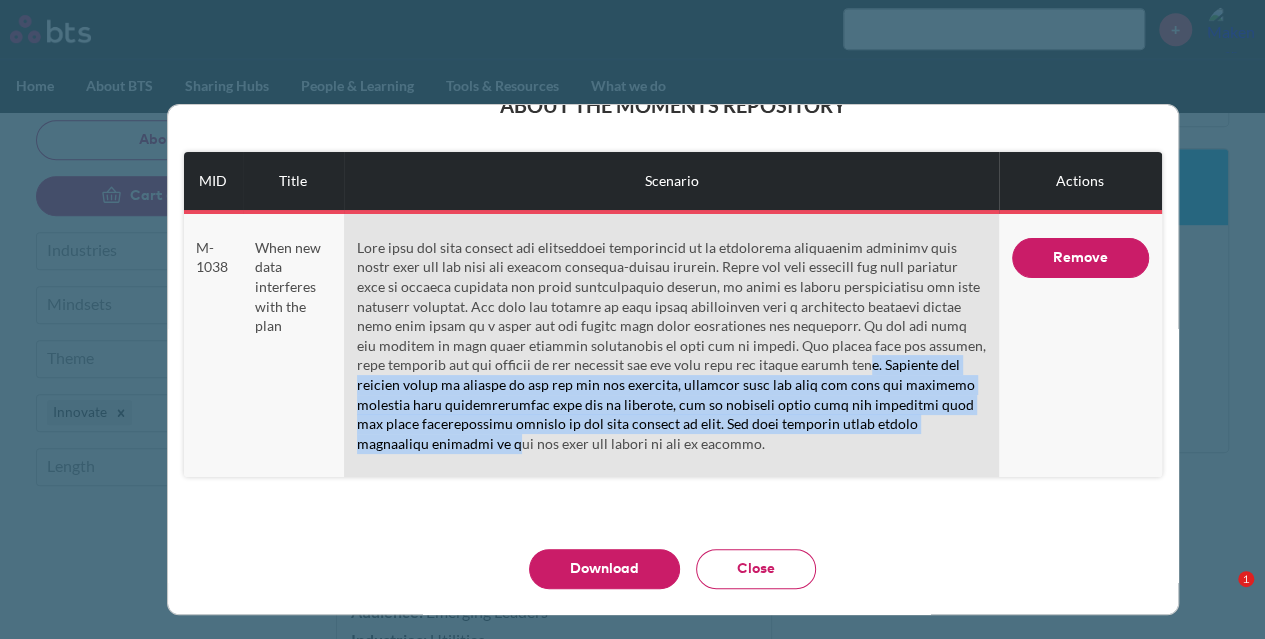 click at bounding box center (671, 346) 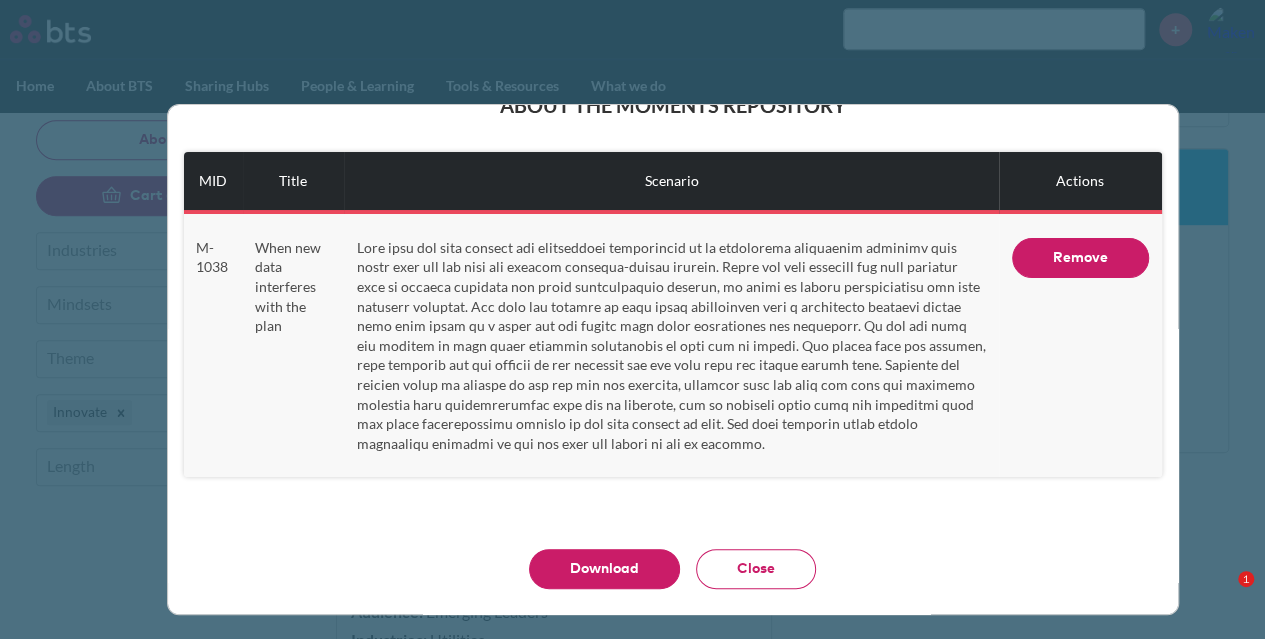 drag, startPoint x: 598, startPoint y: 215, endPoint x: 653, endPoint y: 189, distance: 60.835846 